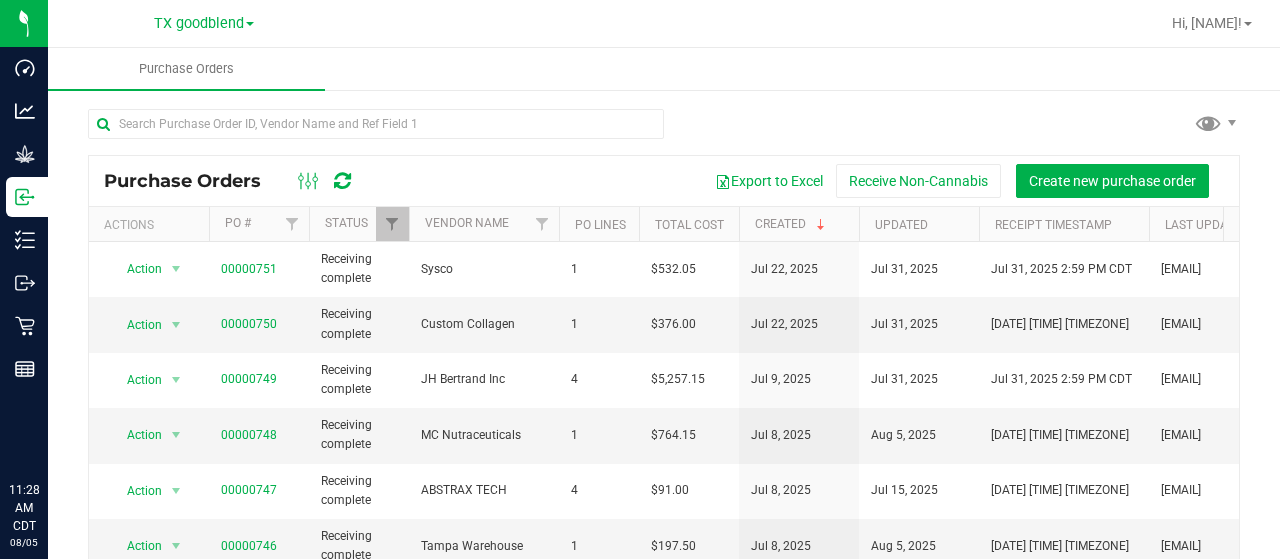 scroll, scrollTop: 0, scrollLeft: 0, axis: both 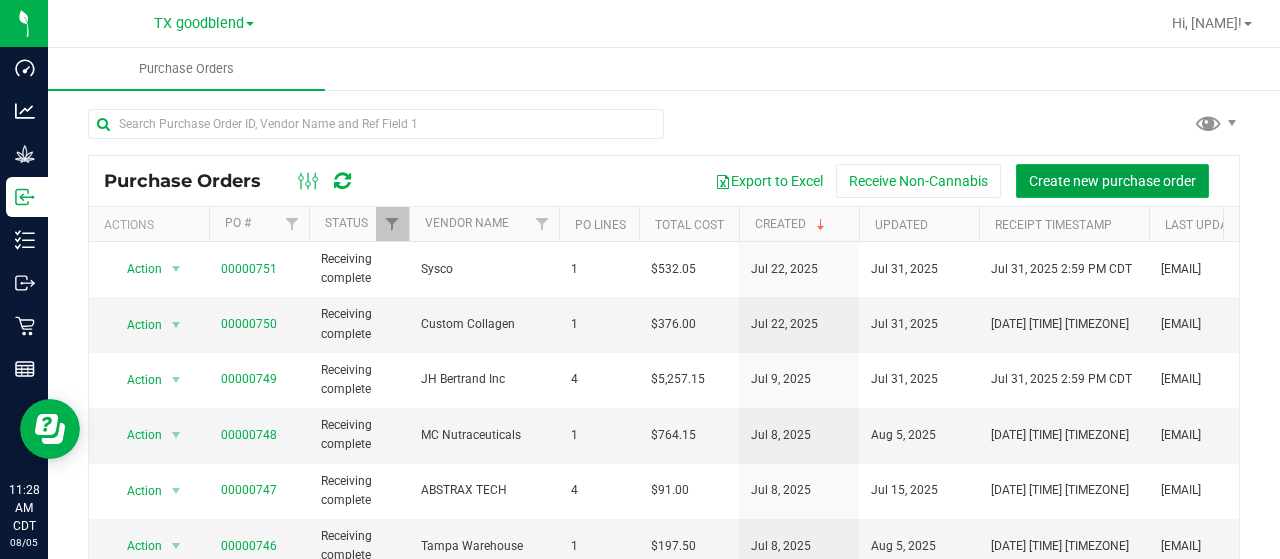 click on "Create new purchase order" at bounding box center [1112, 181] 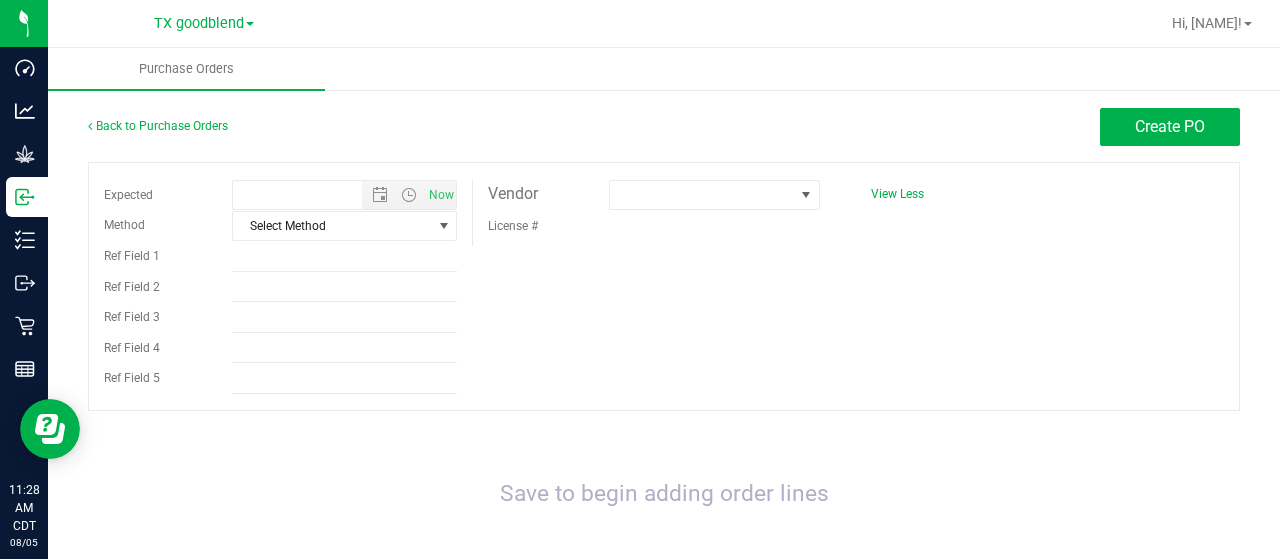 type on "[DATE] [TIME] [TIMEZONE]" 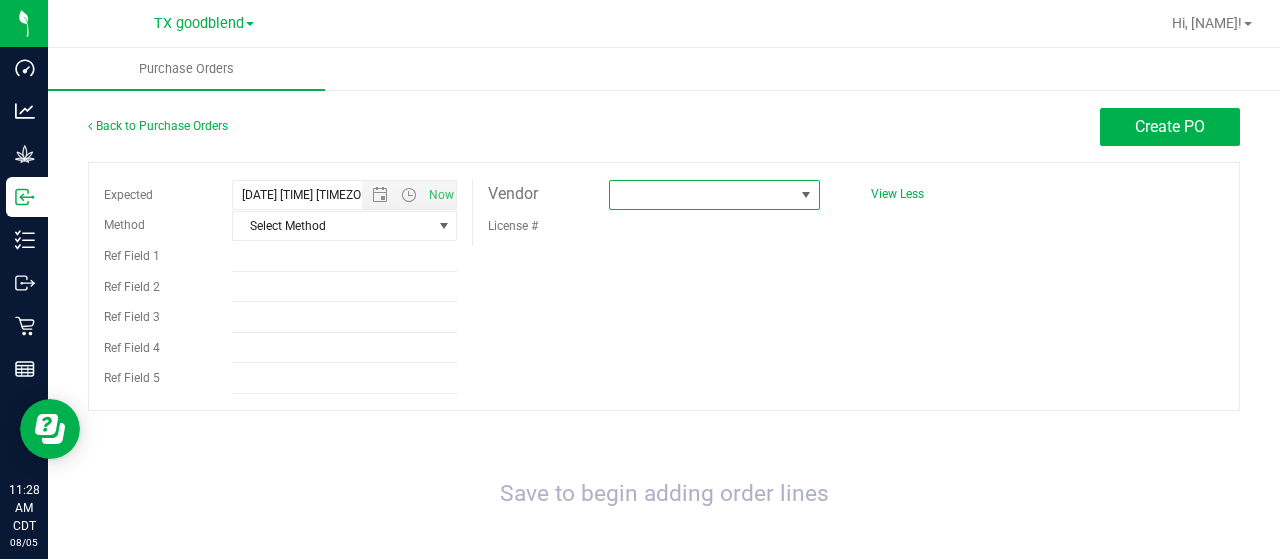click at bounding box center [702, 195] 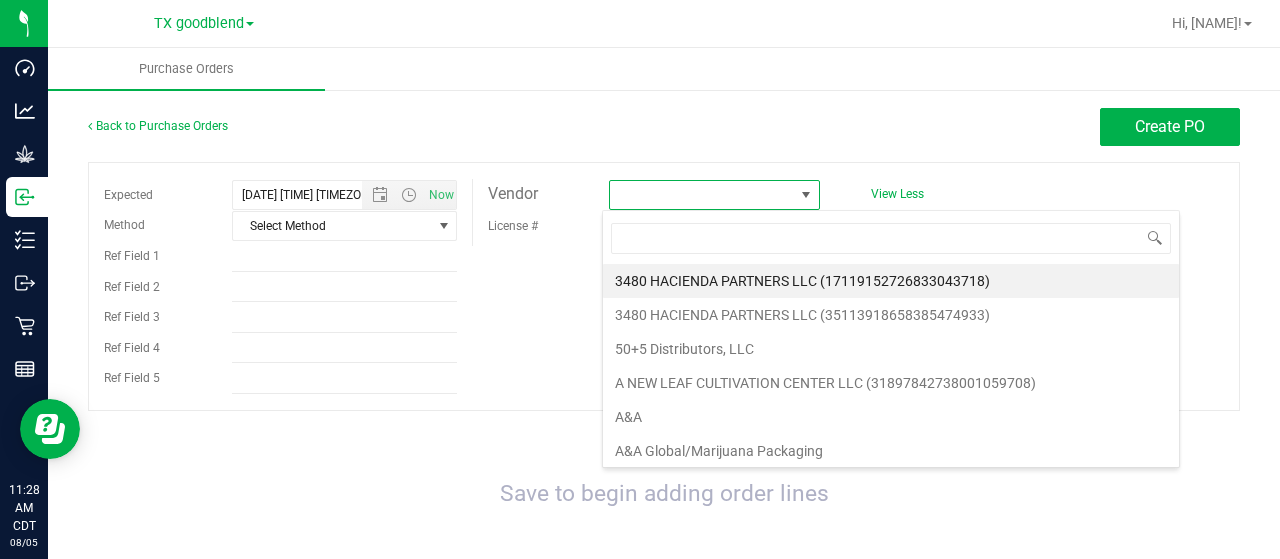 scroll, scrollTop: 99970, scrollLeft: 99792, axis: both 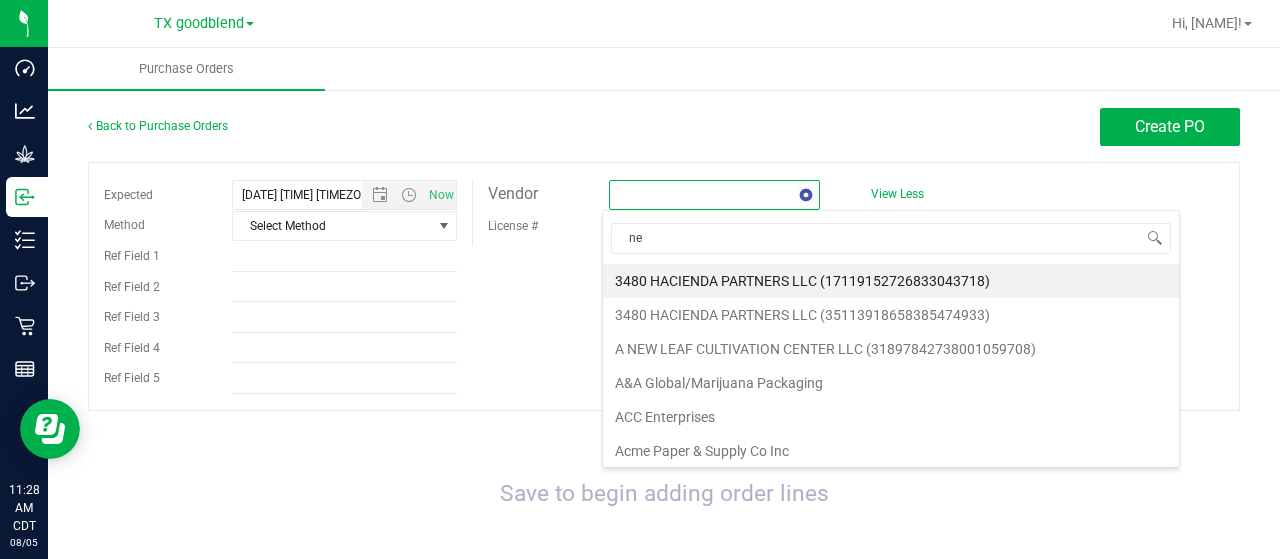type on "net" 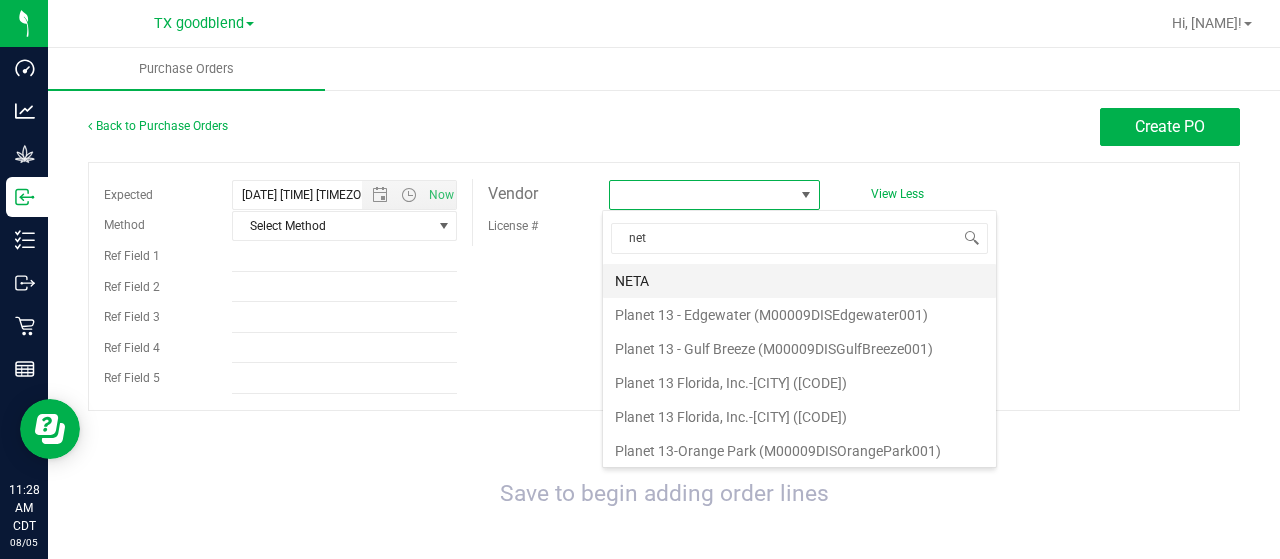 click on "NETA" at bounding box center (799, 281) 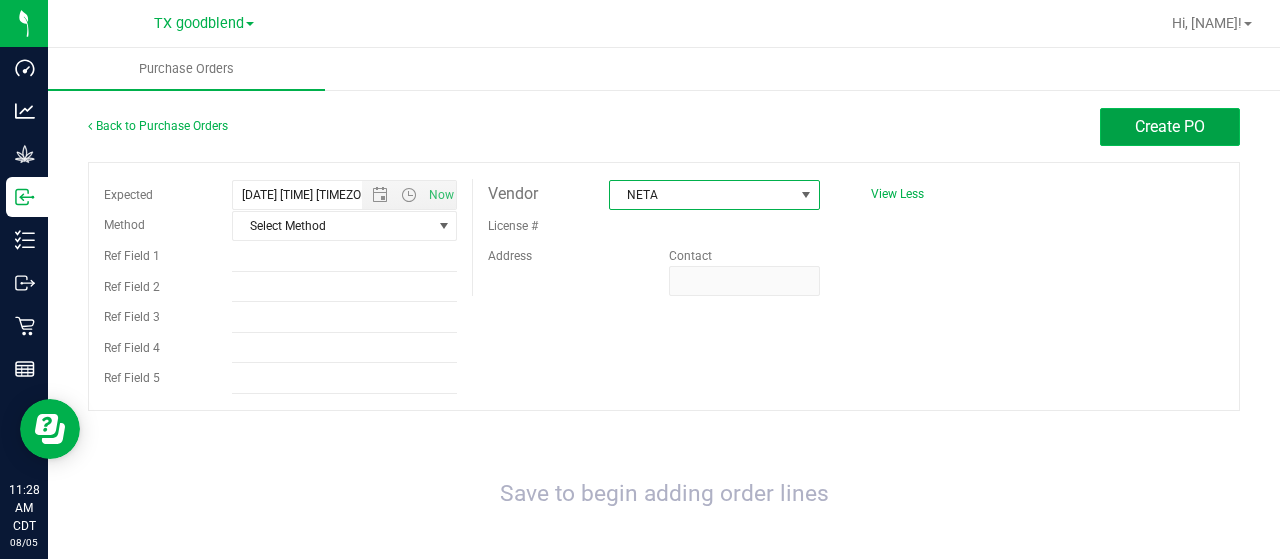 click on "Create PO" at bounding box center (1170, 127) 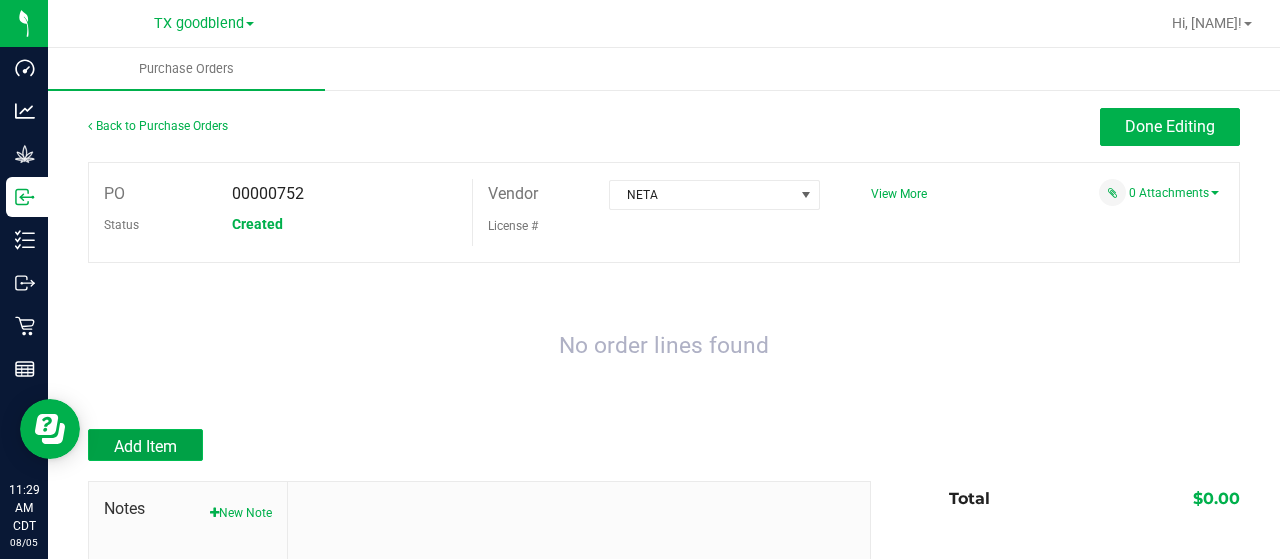 click on "Add Item" at bounding box center [145, 446] 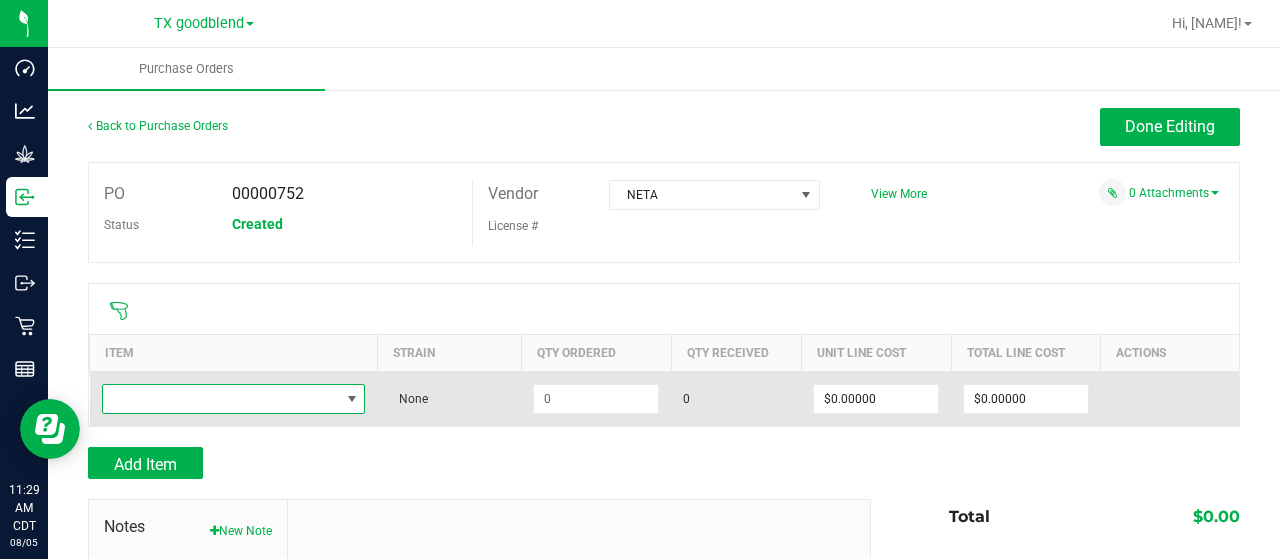 click at bounding box center [221, 399] 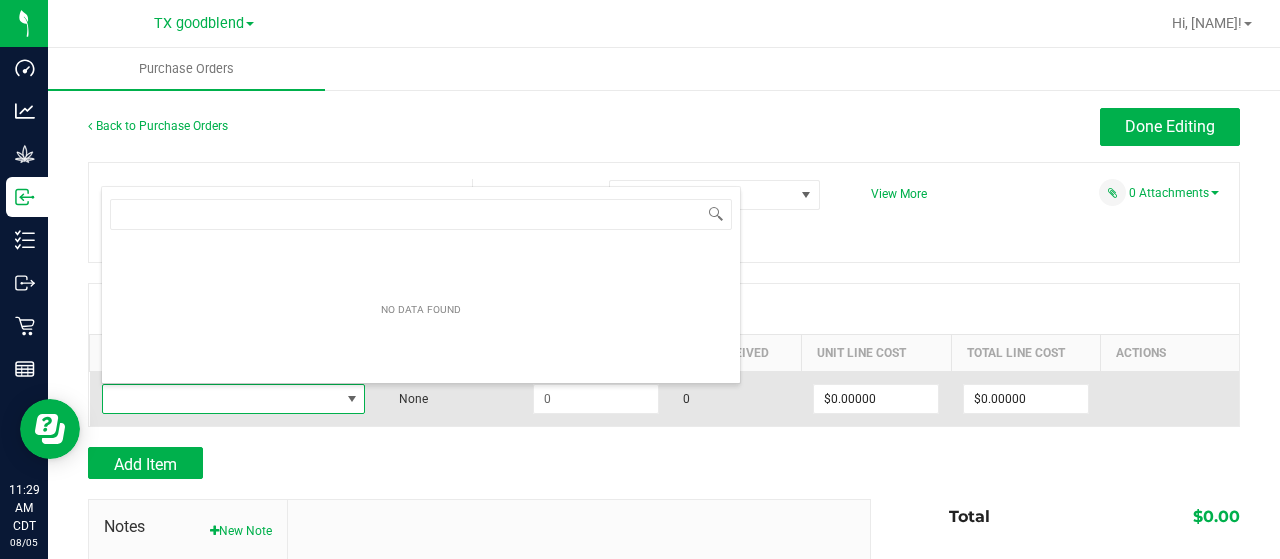 scroll, scrollTop: 99970, scrollLeft: 99739, axis: both 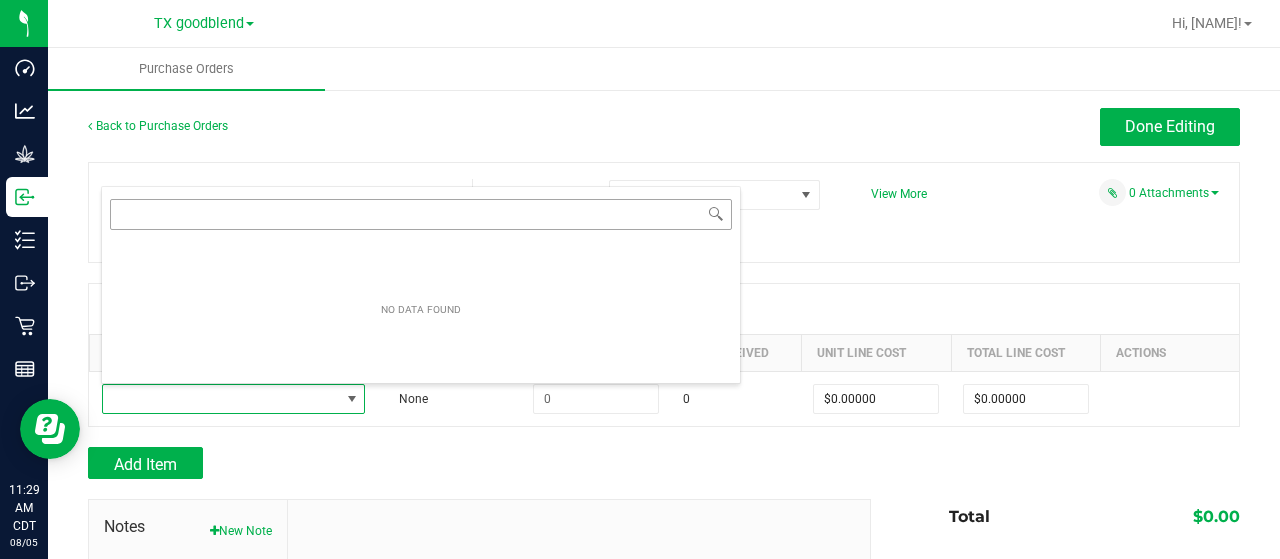 click at bounding box center (421, 214) 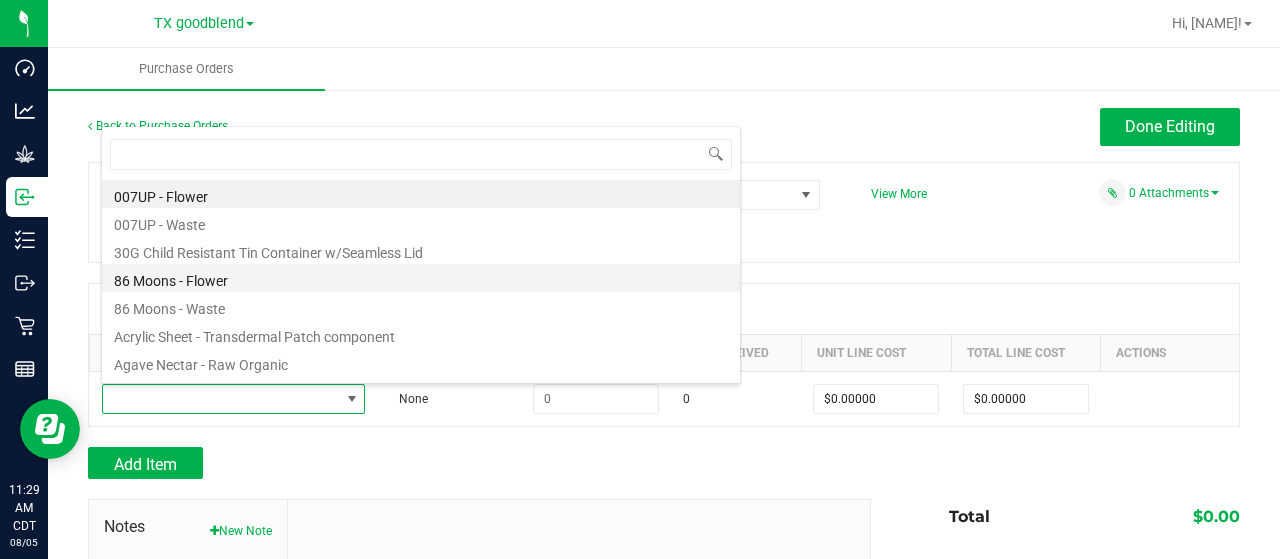 type on "3004303" 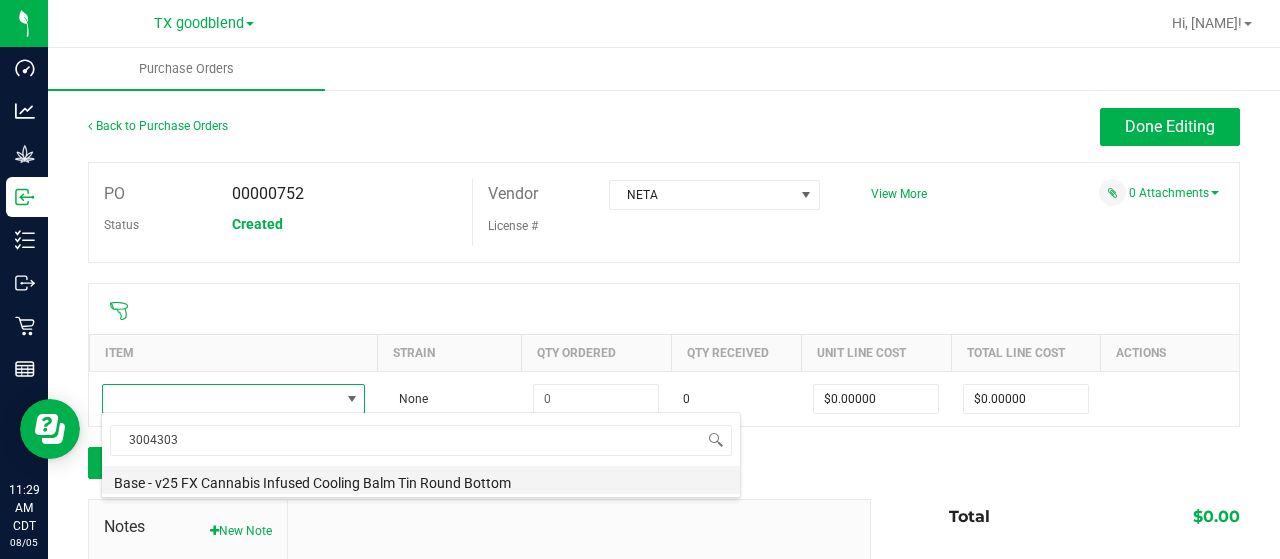 click on "Base - v25 FX Cannabis Infused Cooling Balm Tin Round Bottom" at bounding box center [421, 480] 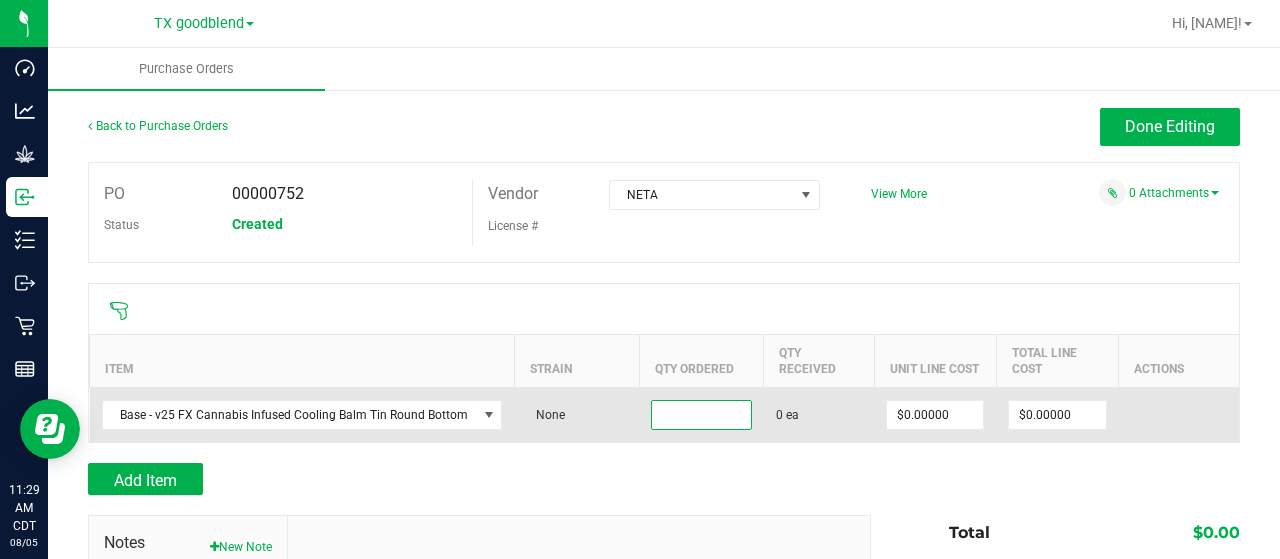 click at bounding box center [701, 415] 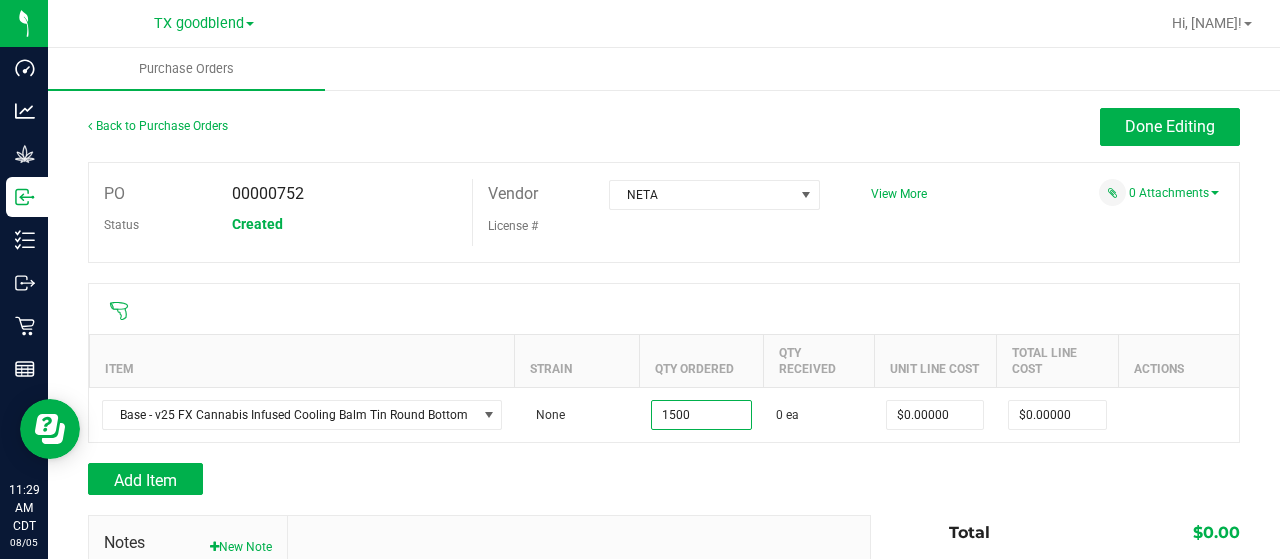type on "1500 ea" 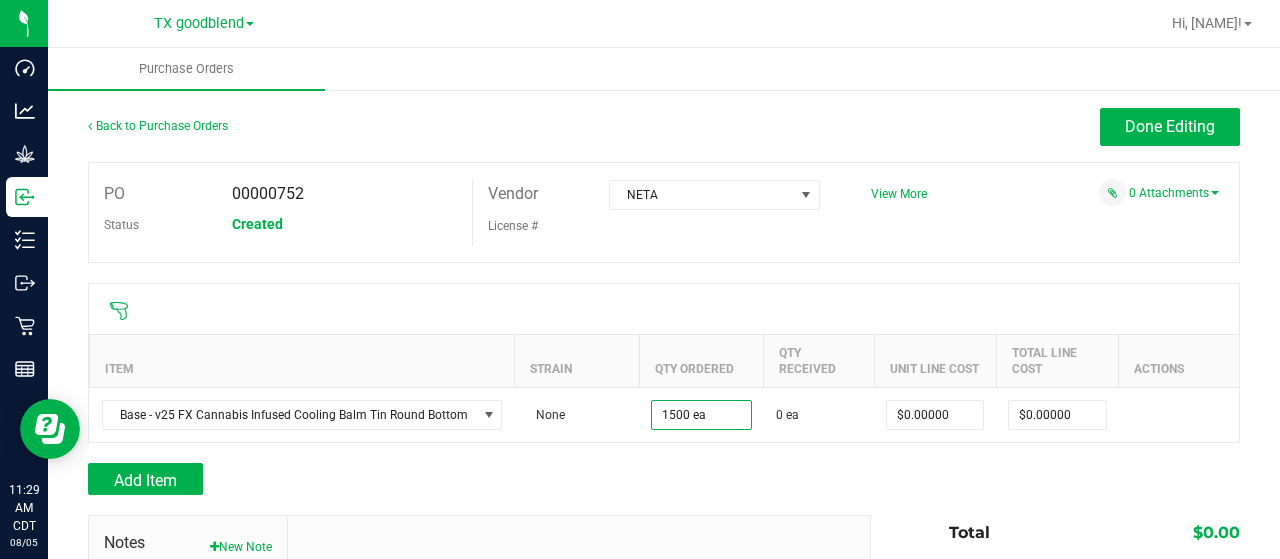 click on "Add Item" at bounding box center (472, 479) 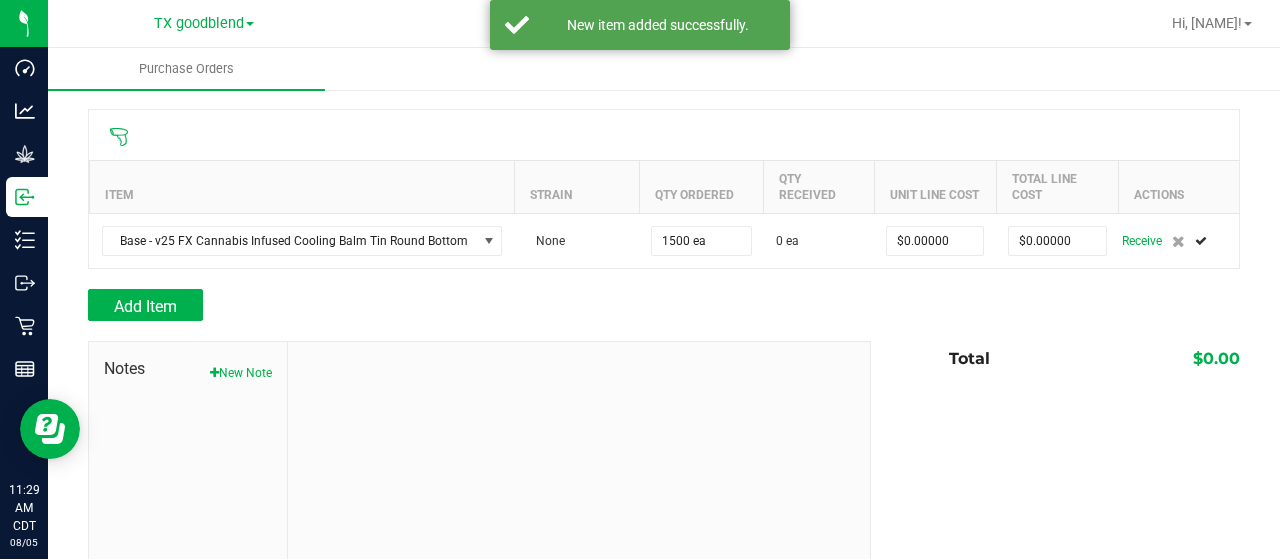 scroll, scrollTop: 244, scrollLeft: 0, axis: vertical 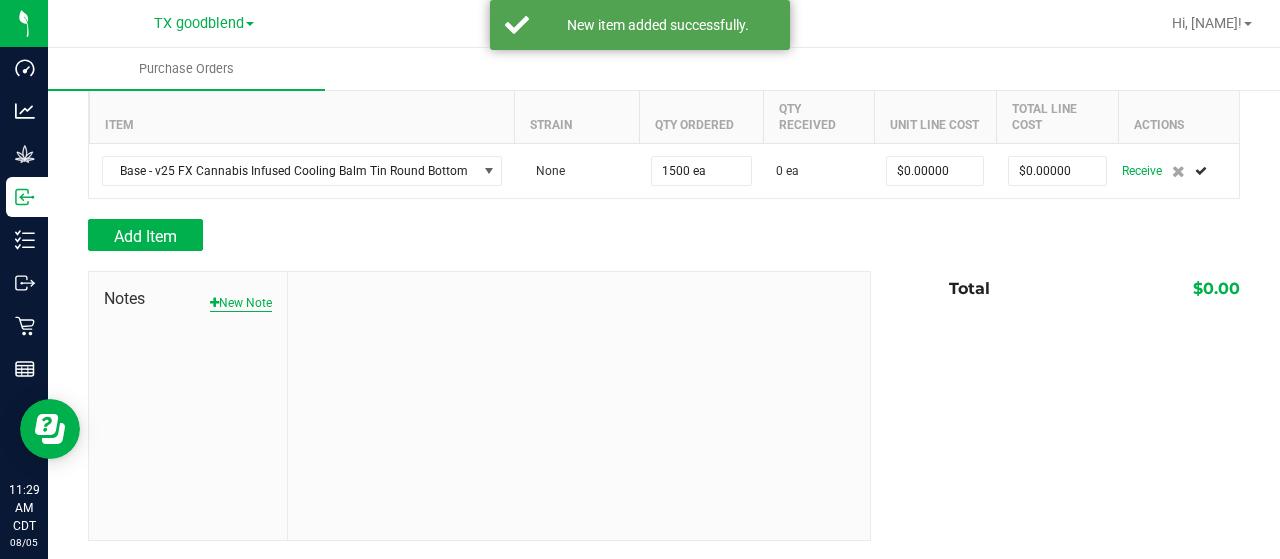 click on "New Note" at bounding box center (241, 303) 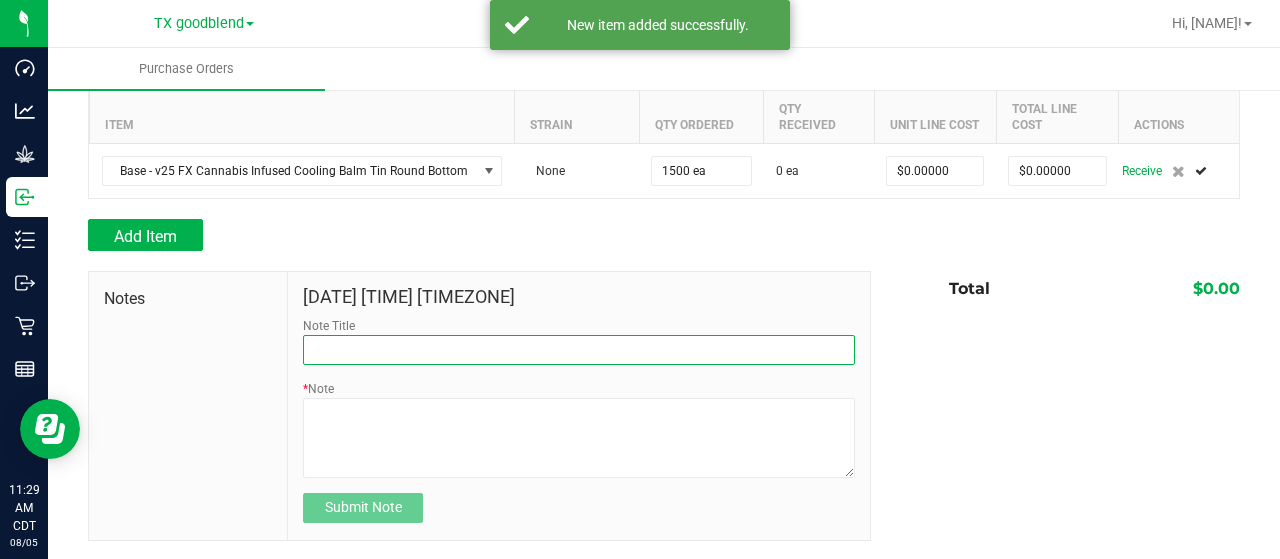 click on "Note Title" at bounding box center (579, 350) 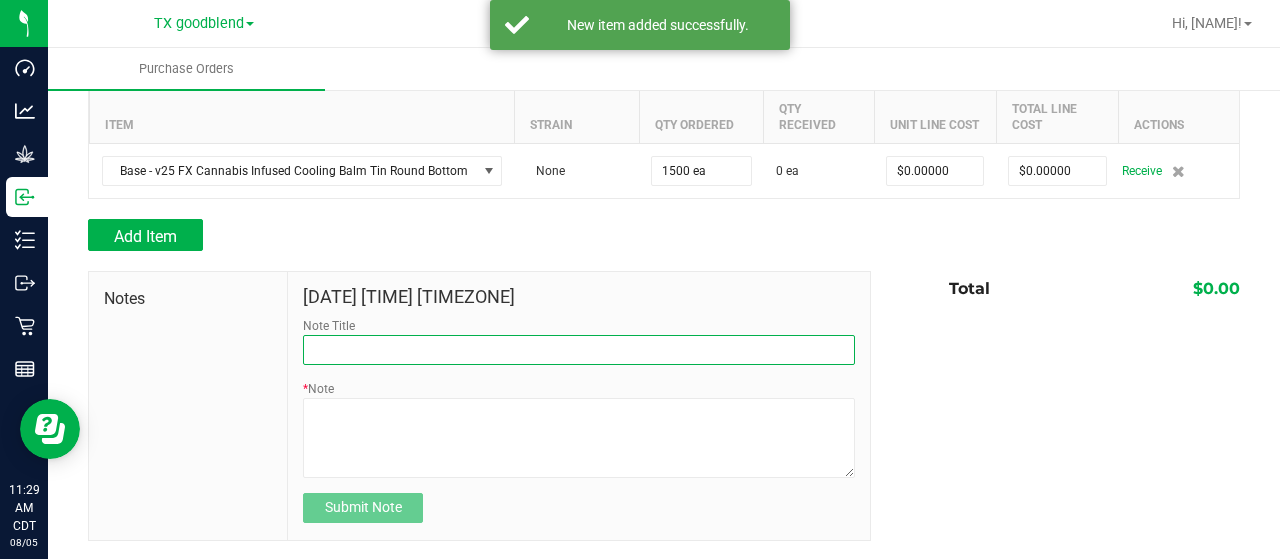 paste on "3004303" 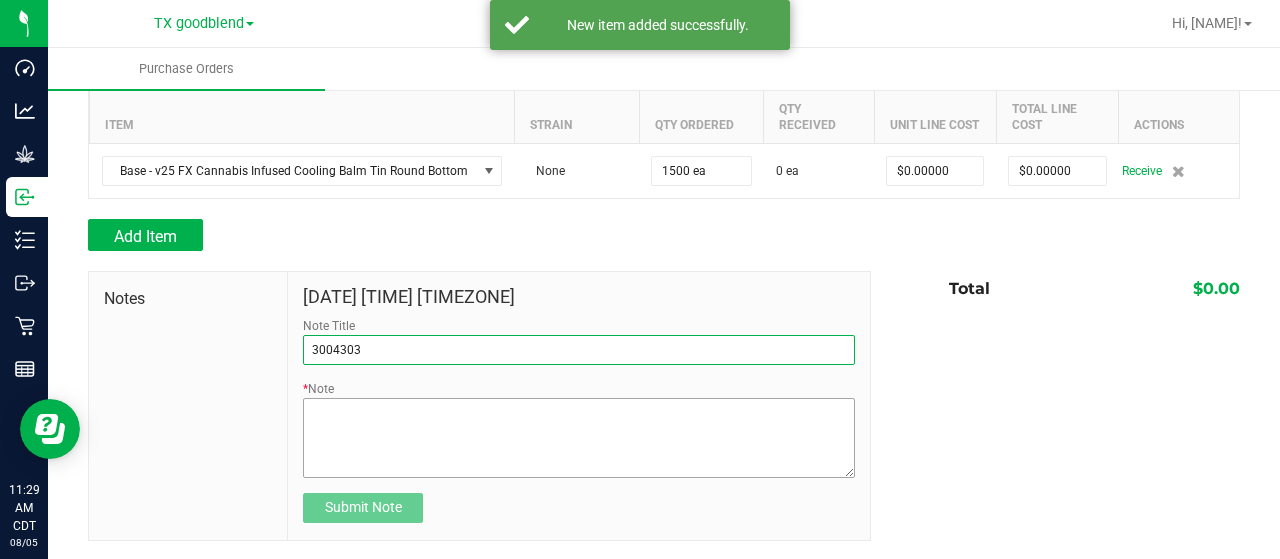 type on "3004303 Base - v25 FX Cannabis Infused Cooling Balm Tin Round Bottom" 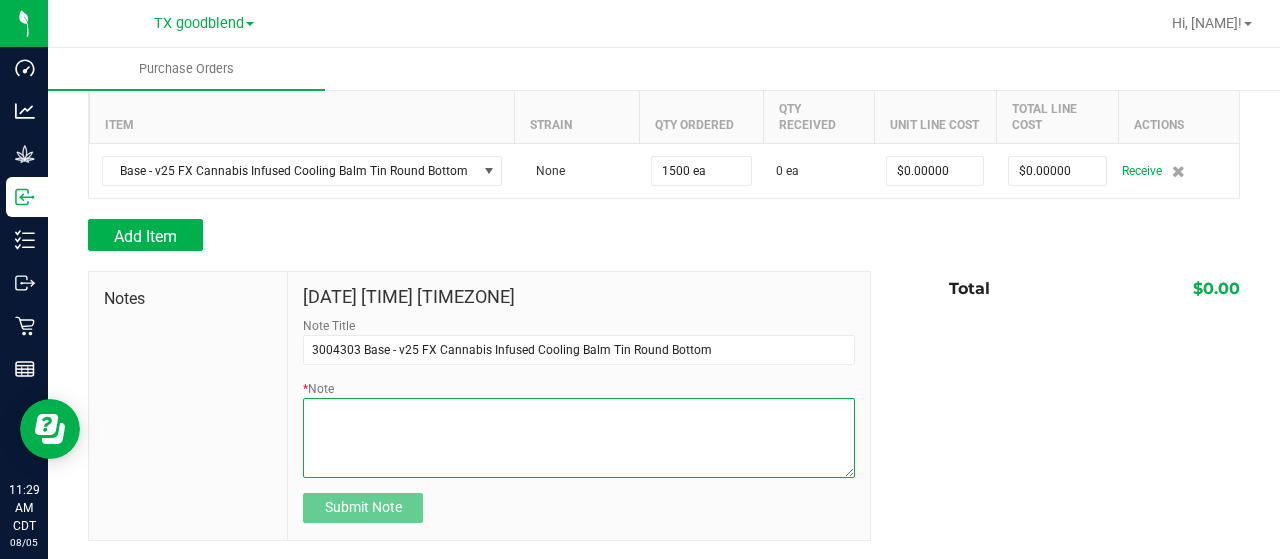 click on "*
Note" at bounding box center (579, 438) 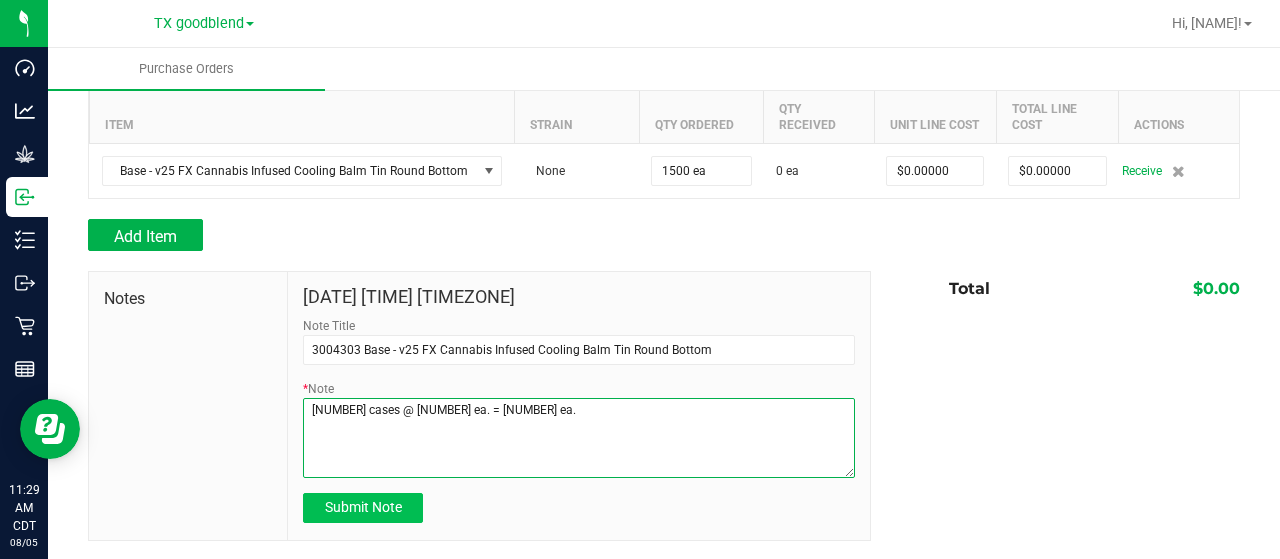 type on "[NUMBER] cases @ [NUMBER] ea. = [NUMBER] ea." 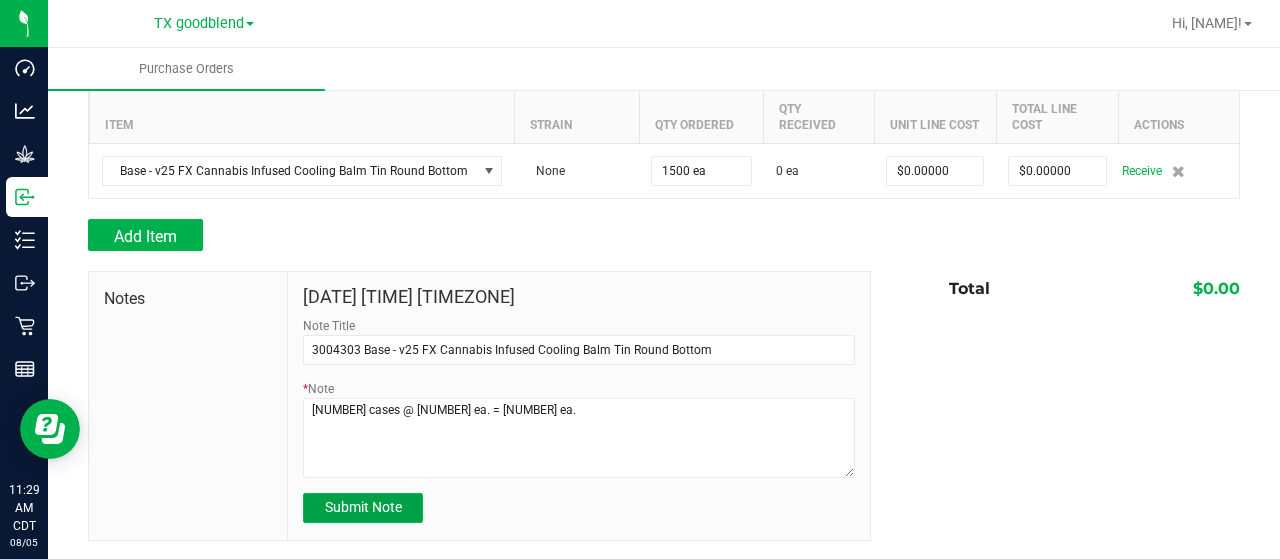 click on "Submit Note" at bounding box center (363, 507) 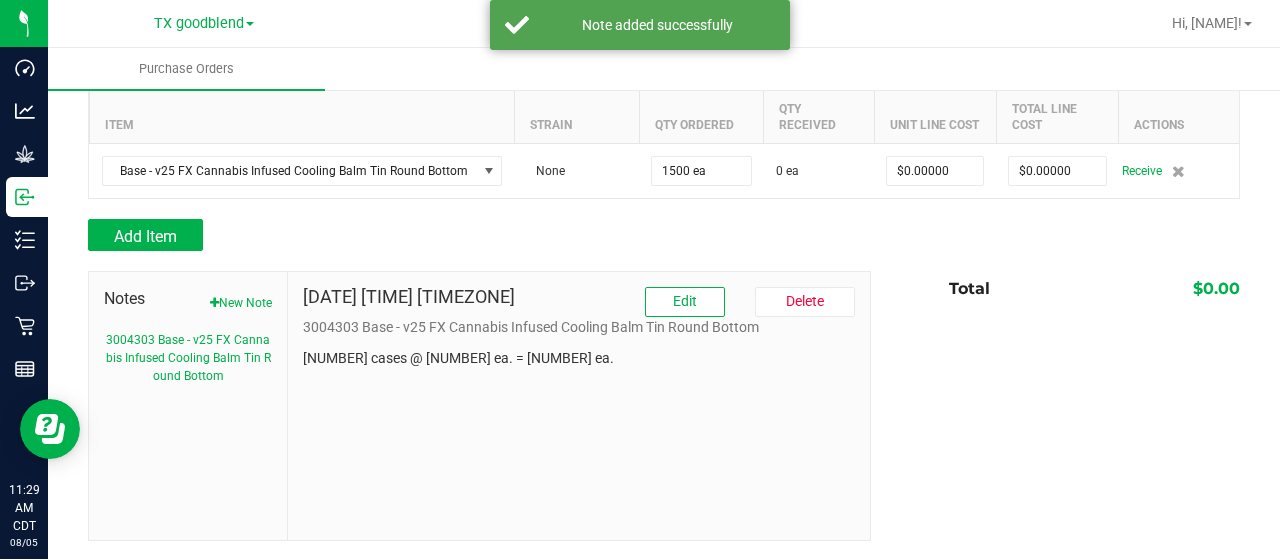 drag, startPoint x: 984, startPoint y: 435, endPoint x: 962, endPoint y: 427, distance: 23.409399 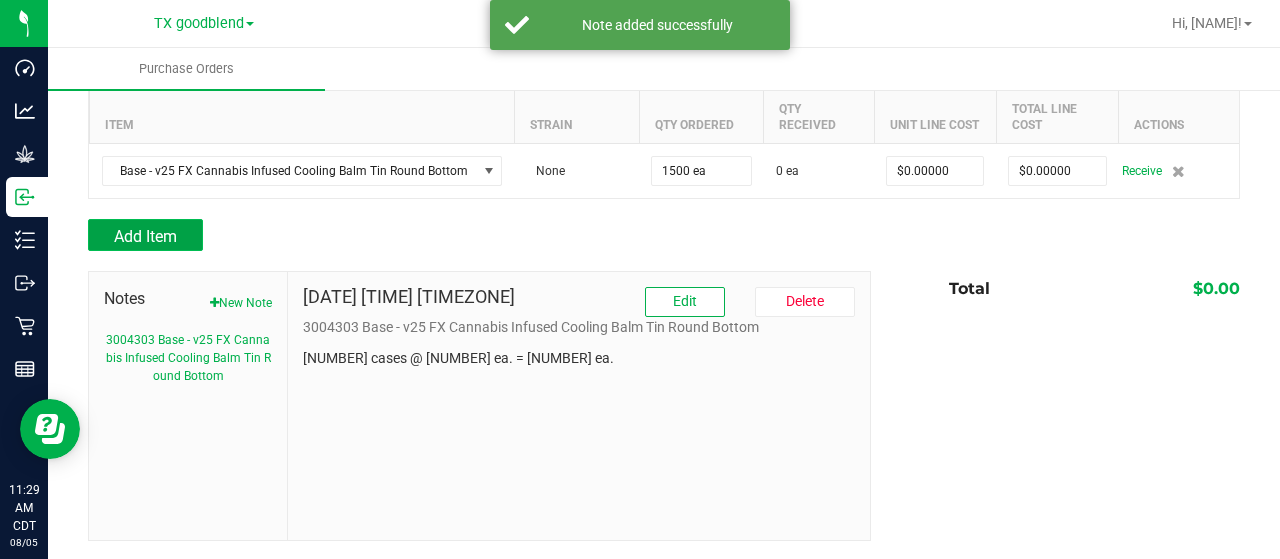 click on "Add Item" at bounding box center (145, 236) 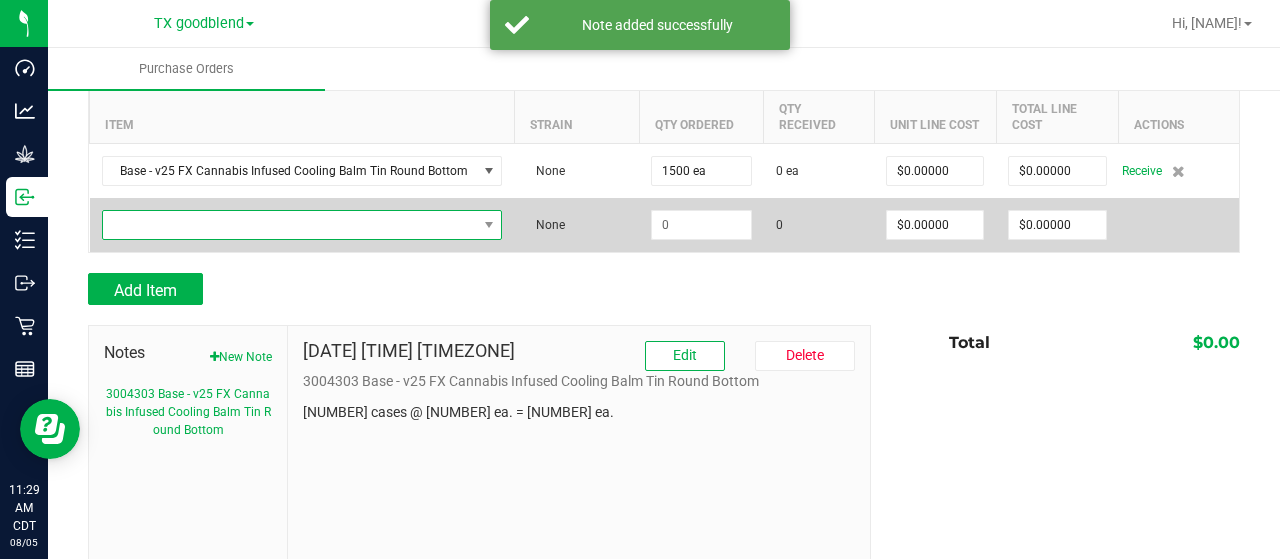click at bounding box center [290, 225] 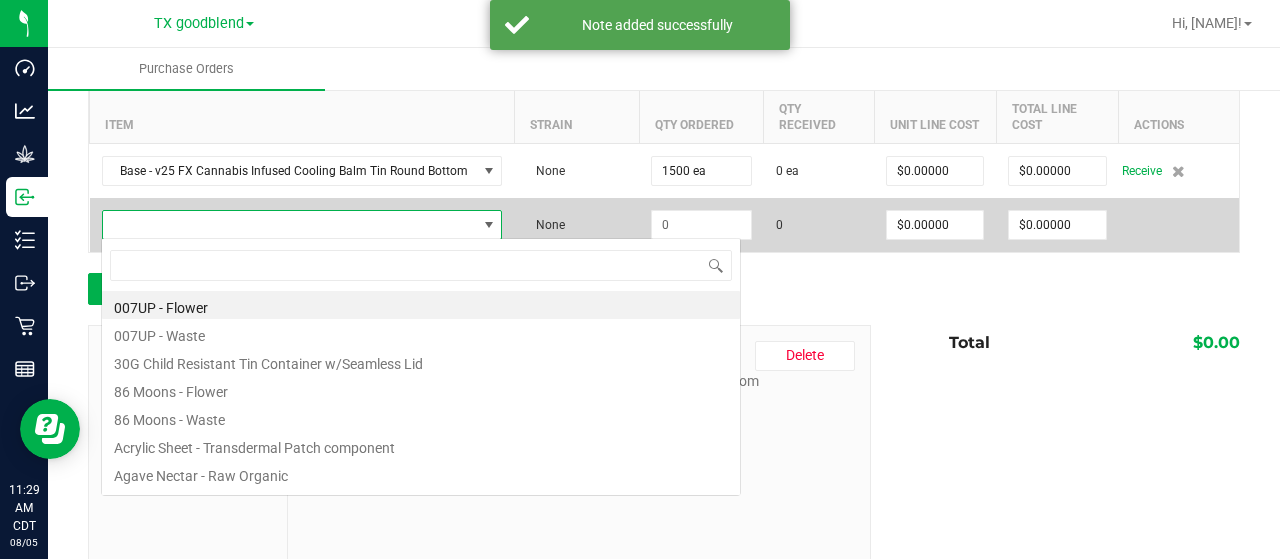 scroll, scrollTop: 99970, scrollLeft: 99606, axis: both 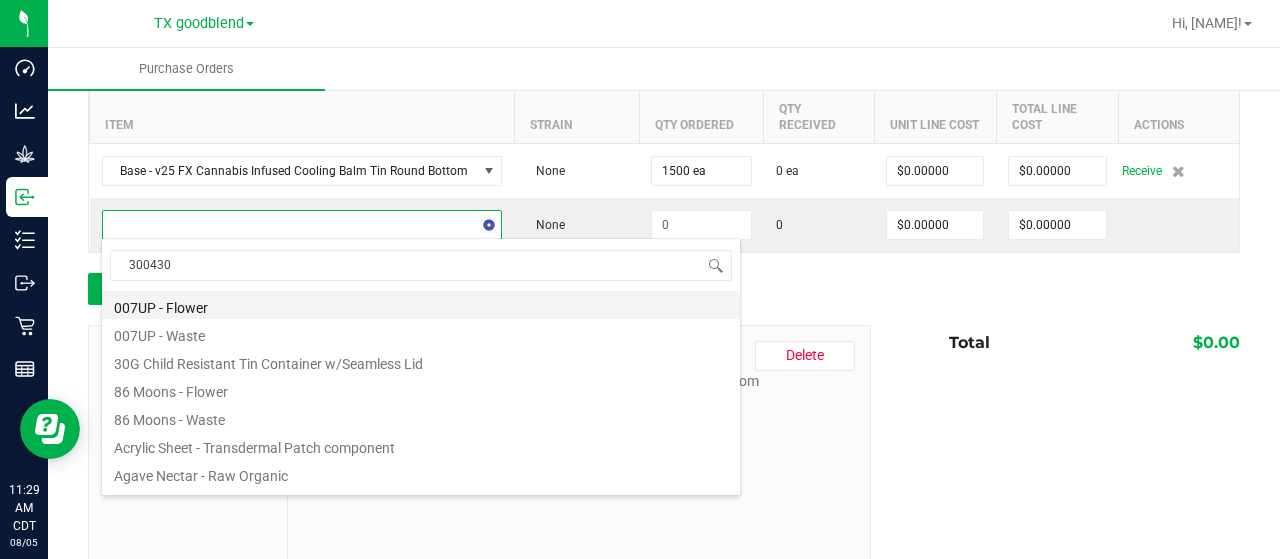 type on "[PRODUCT_CODE]" 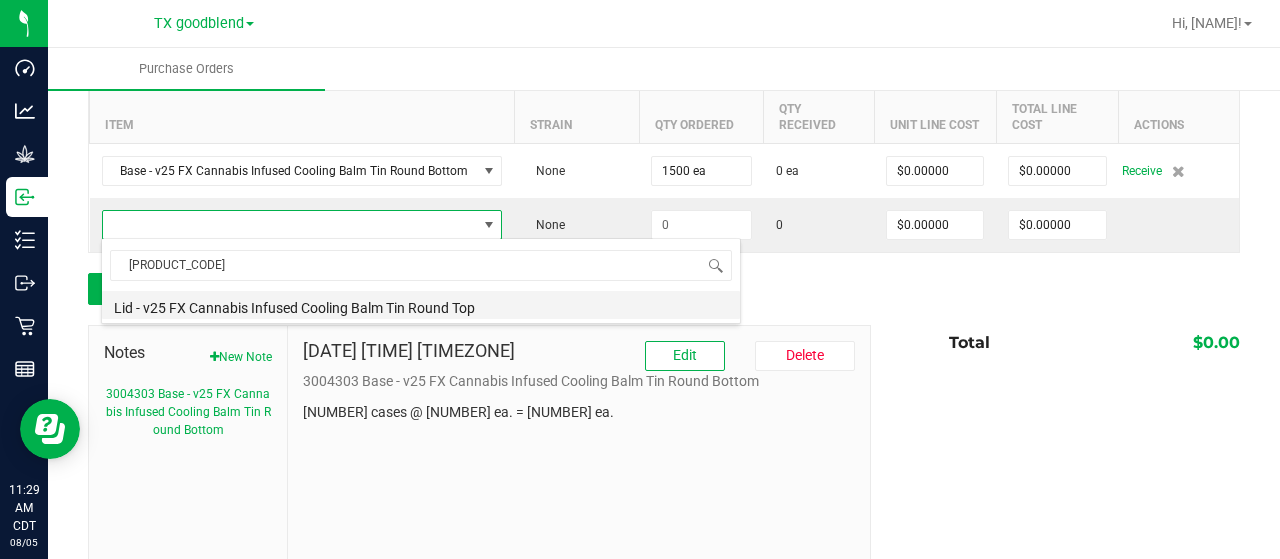 click on "Lid - v25 FX Cannabis Infused Cooling Balm Tin Round Top" at bounding box center (421, 305) 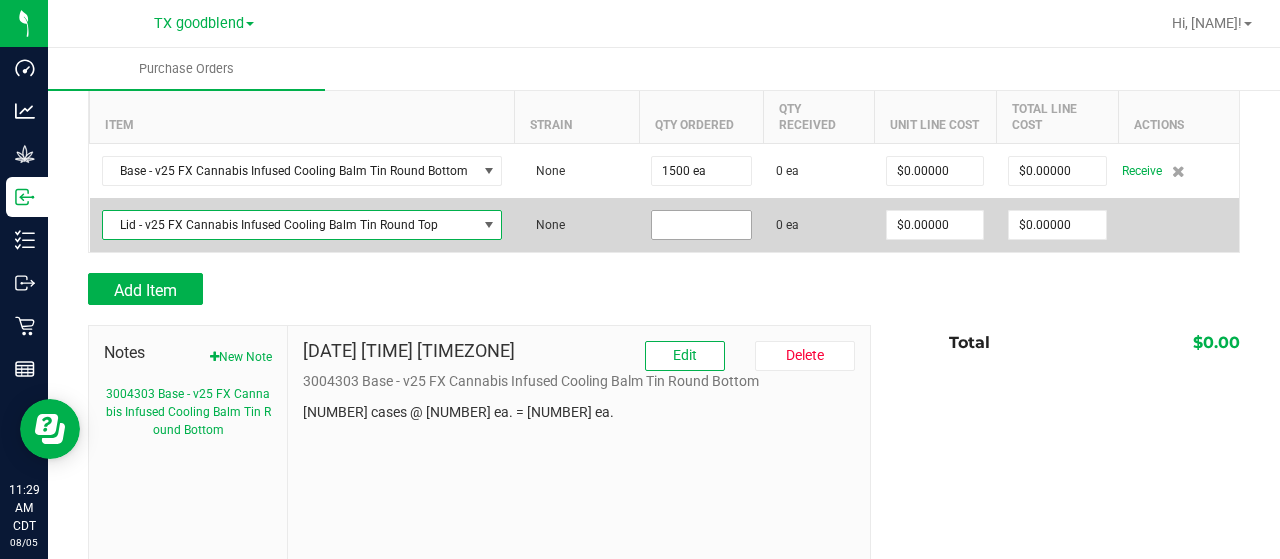 click at bounding box center [701, 225] 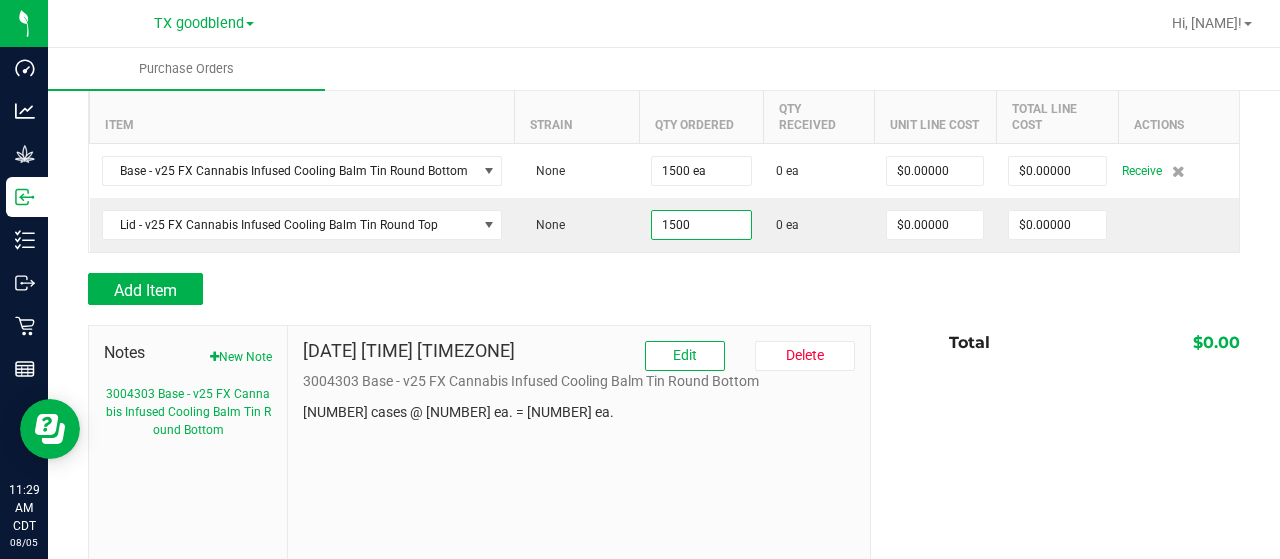 type on "1500 ea" 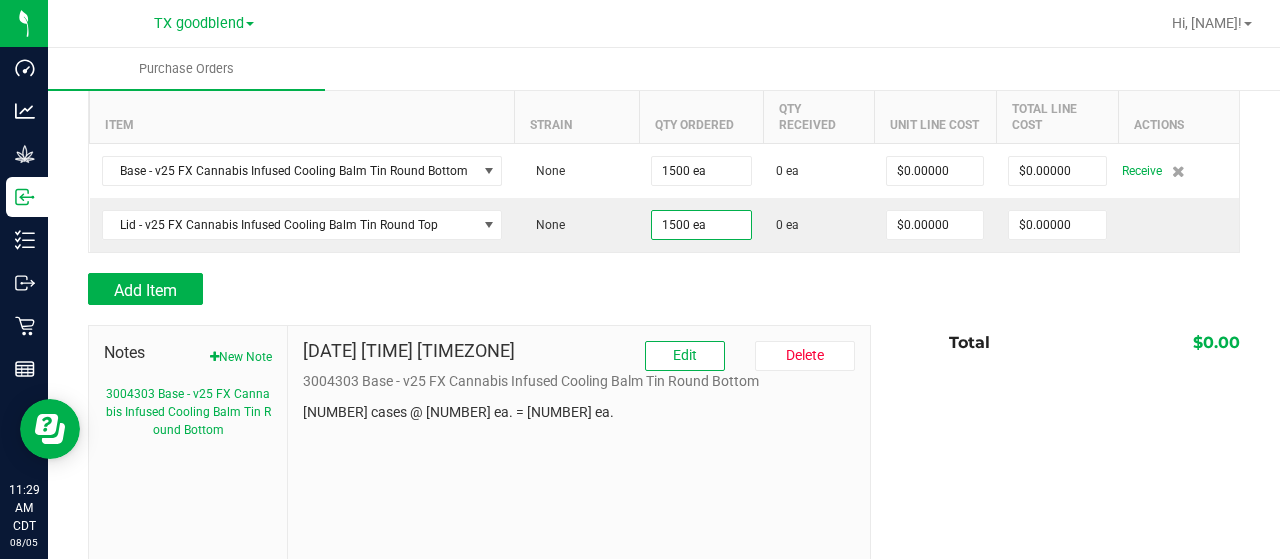 click on "Notes" at bounding box center (188, 353) 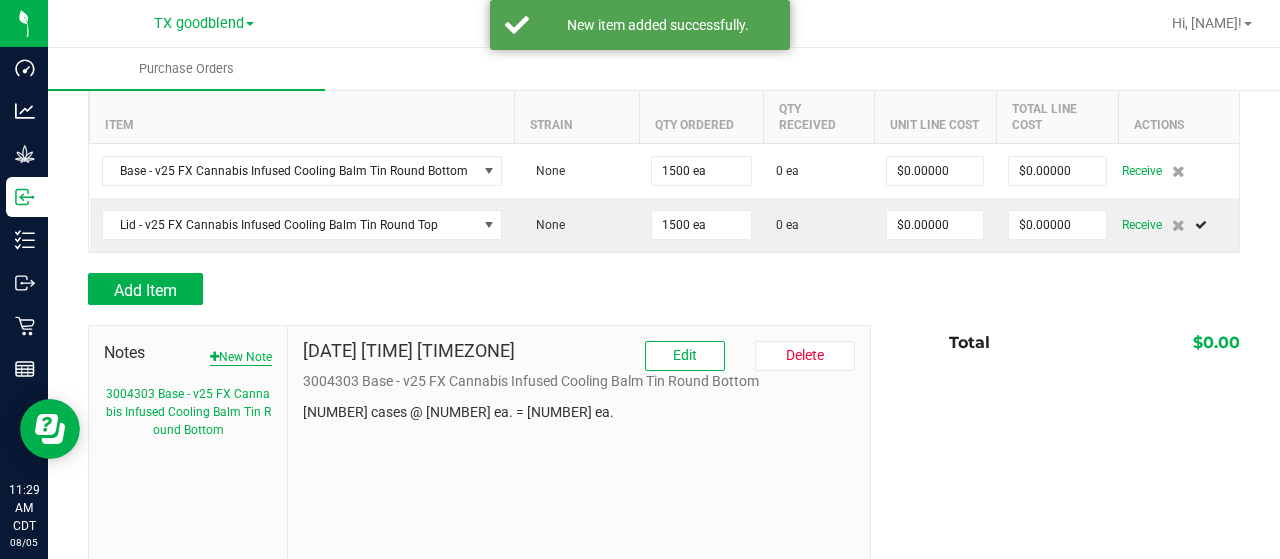 click on "New Note" at bounding box center (241, 357) 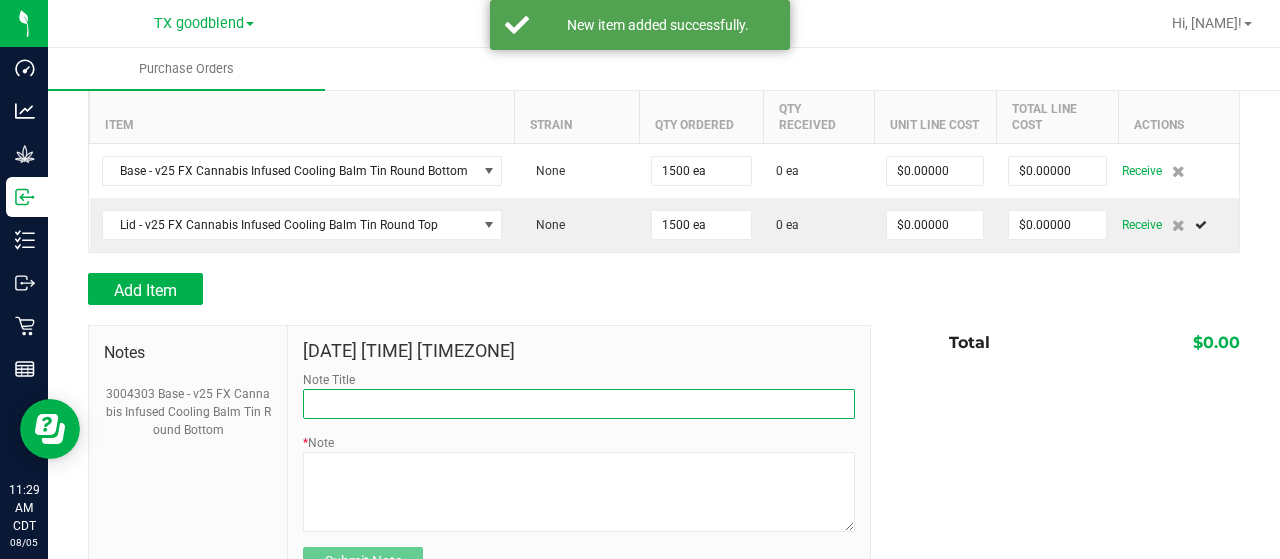 click on "Note Title" at bounding box center (579, 404) 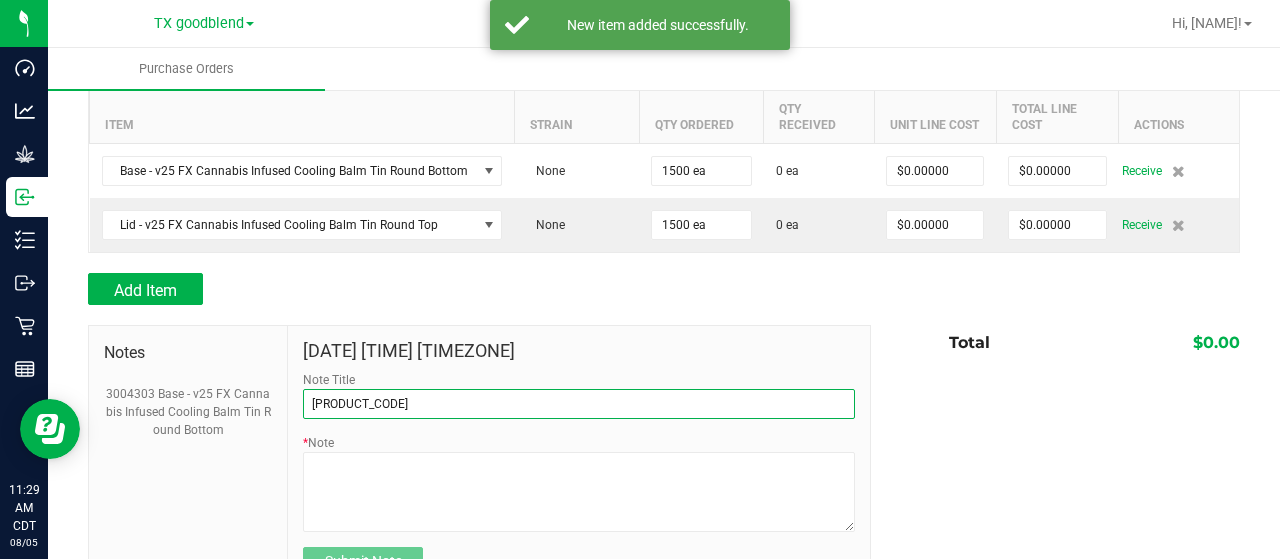 type on "[PRODUCT_CODE] Lid - v[NUMBER] FX Cannabis Infused Cooling Balm Tin Round Top" 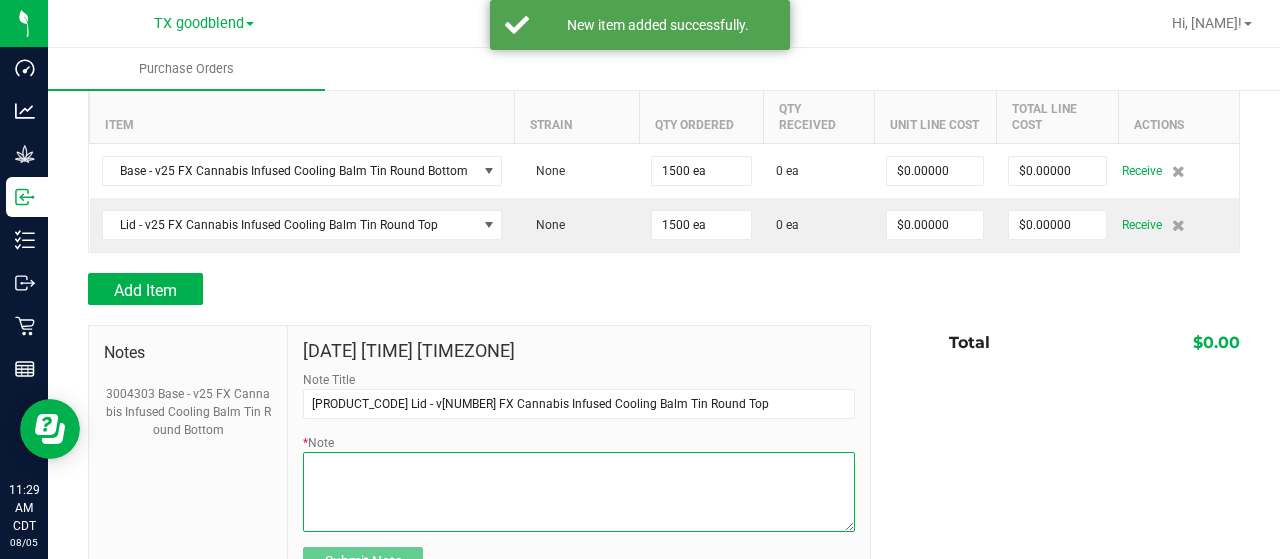 click on "*
Note" at bounding box center (579, 492) 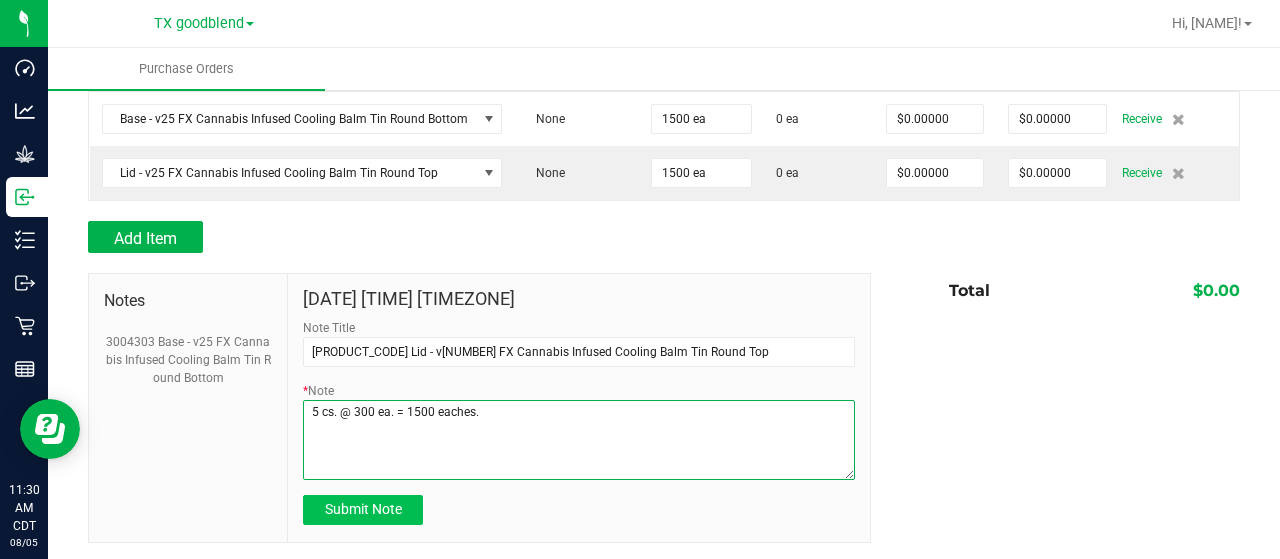scroll, scrollTop: 297, scrollLeft: 0, axis: vertical 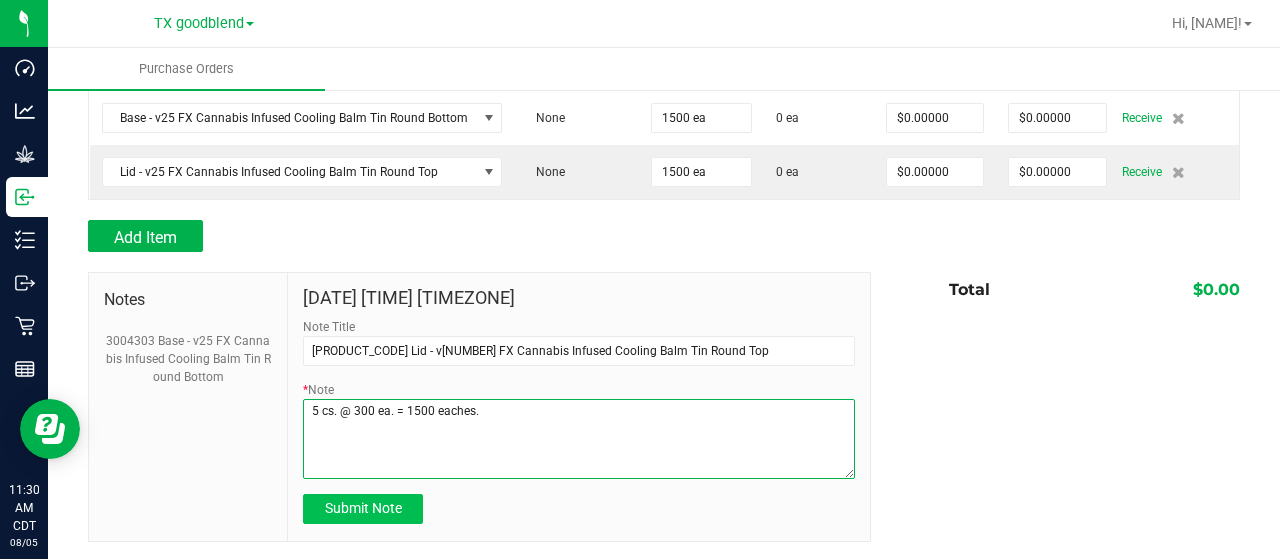 type on "5 cs. @ 300 ea. = 1500 eaches." 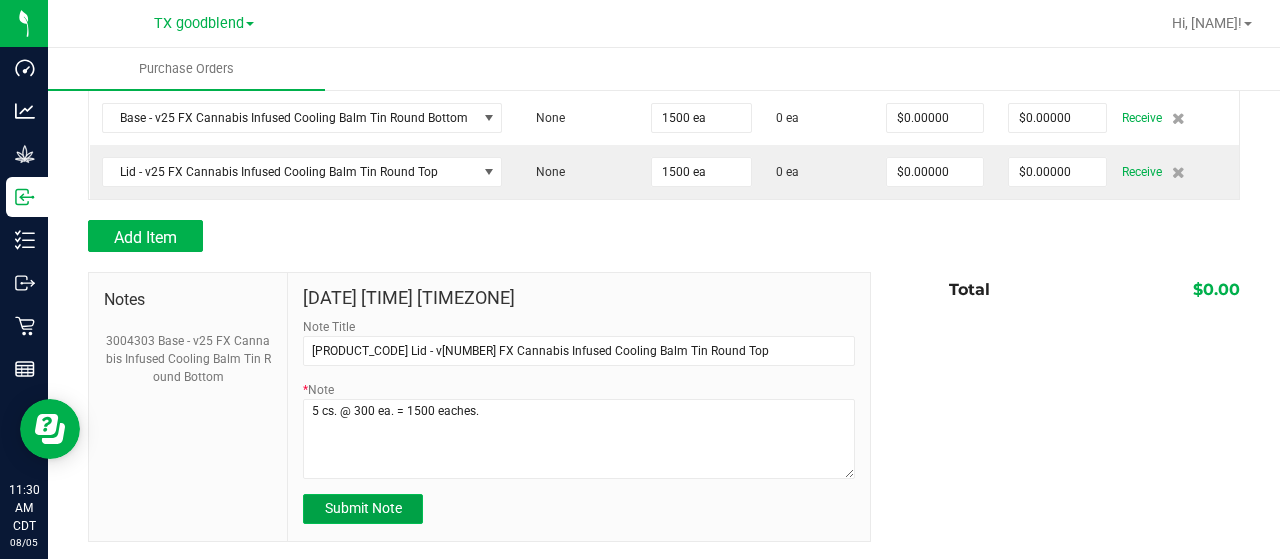 click on "Submit Note" at bounding box center (363, 509) 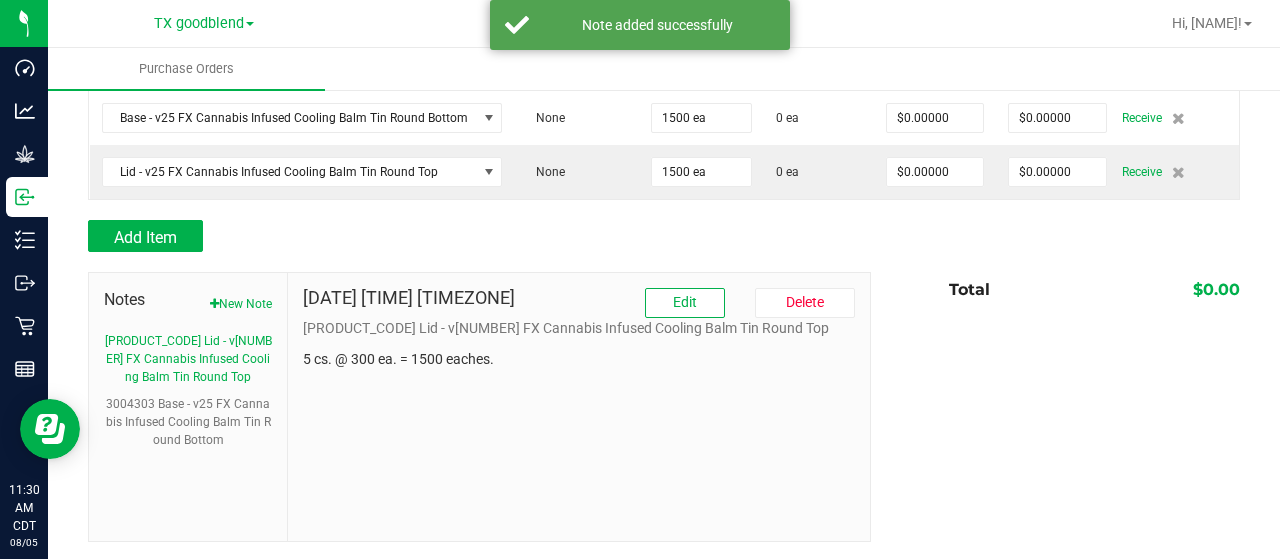 click on "Notes
New Note
3004304 Lid - v25 FX Cannabis Infused Cooling Balm Tin Round Top
3004303 Base - v25 FX Cannabis Infused Cooling Balm Tin Round Bottom
[DATE] [TIME] [TIMEZONE]
Edit
Delete
3004304 Lid - v25 FX Cannabis Infused Cooling Balm Tin Round Top
[NUMBER] cs. @ [PRICE] ea. = [PRICE] eaches.
Total
$[PRICE]" at bounding box center [664, 407] 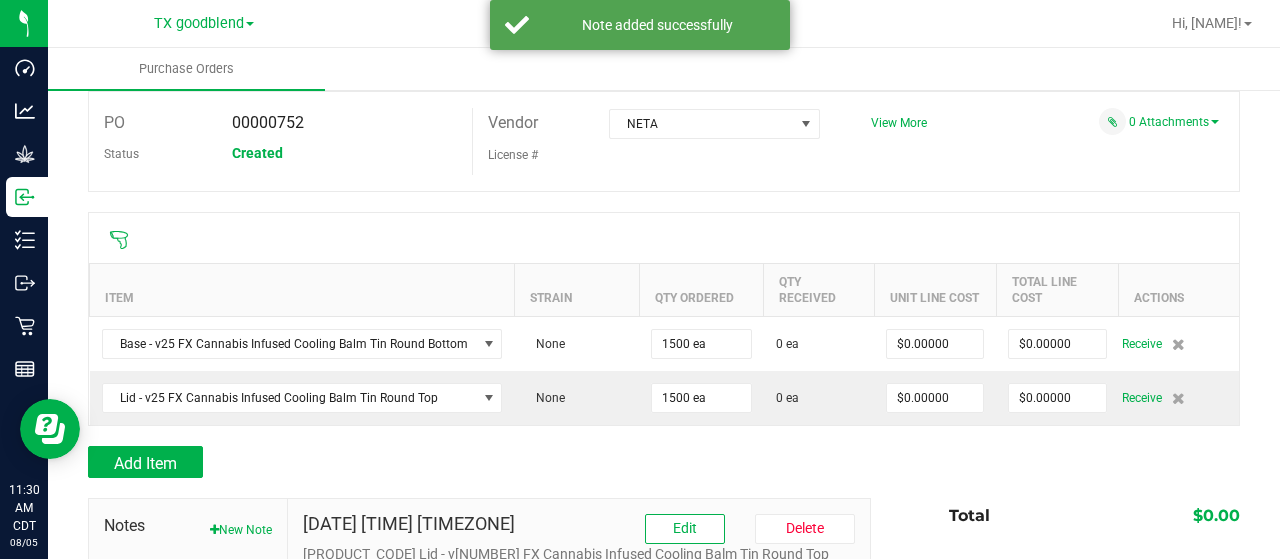 scroll, scrollTop: 0, scrollLeft: 0, axis: both 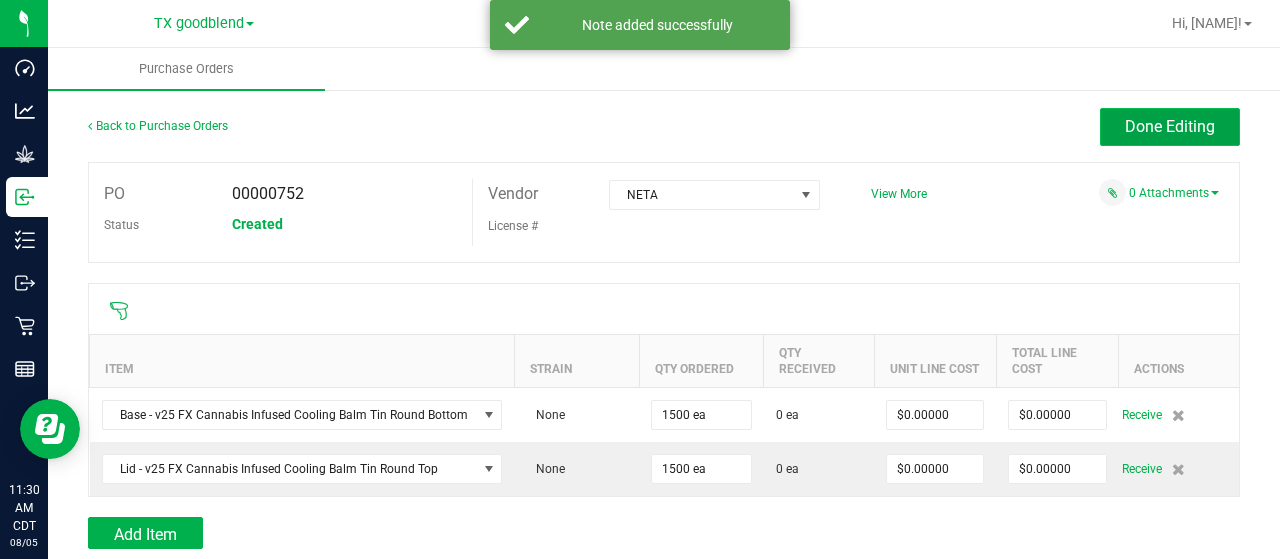 click on "Done Editing" at bounding box center (1170, 126) 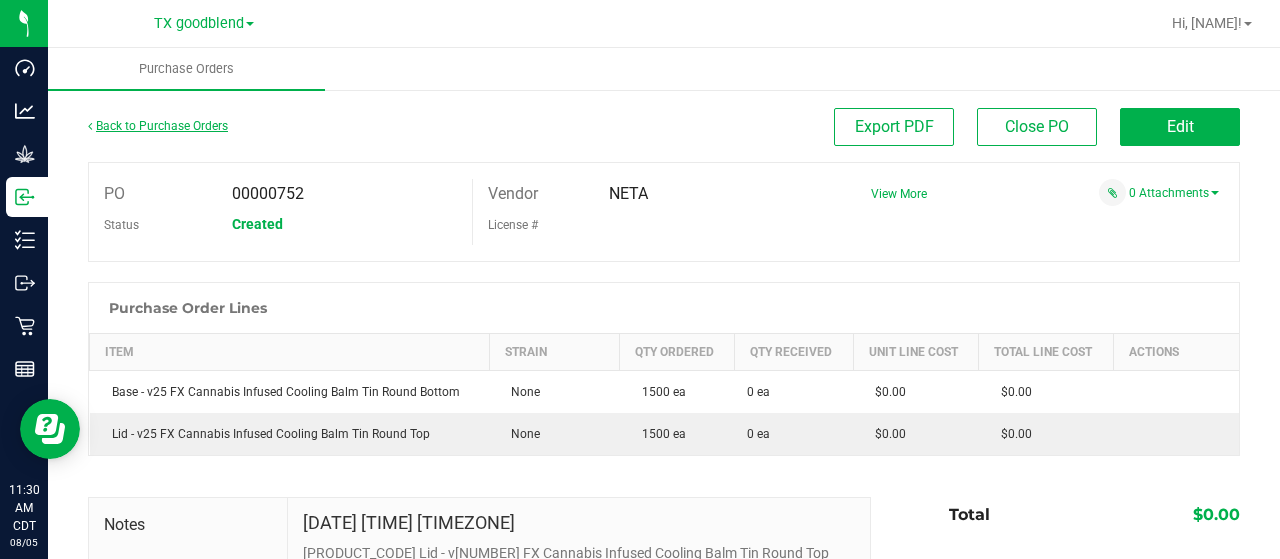 click on "Back to Purchase Orders" at bounding box center (158, 126) 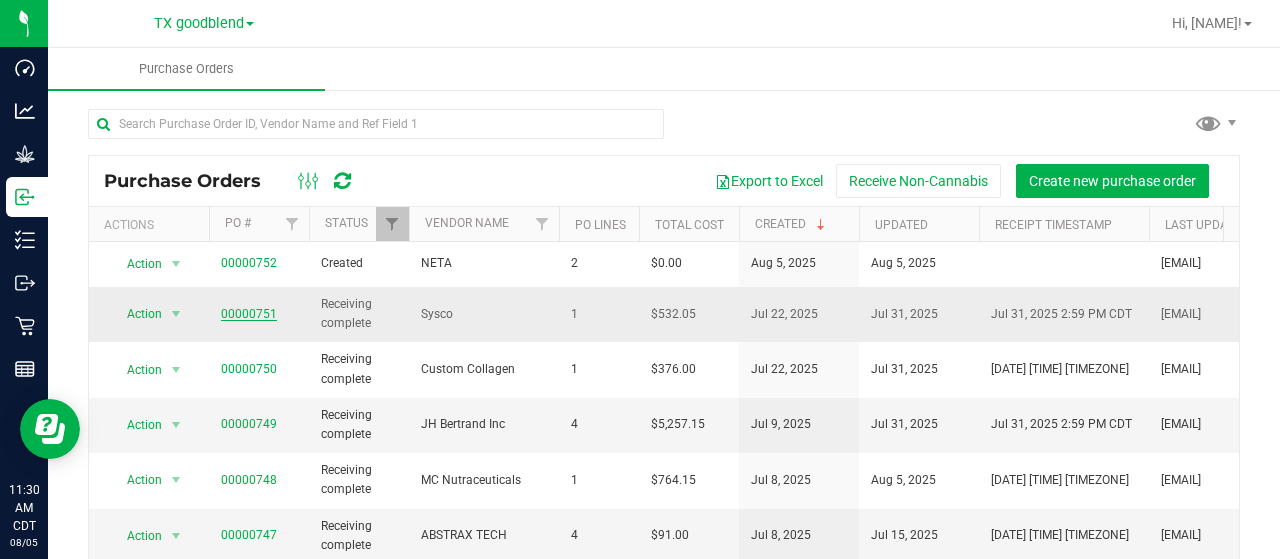 click on "00000751" at bounding box center (249, 314) 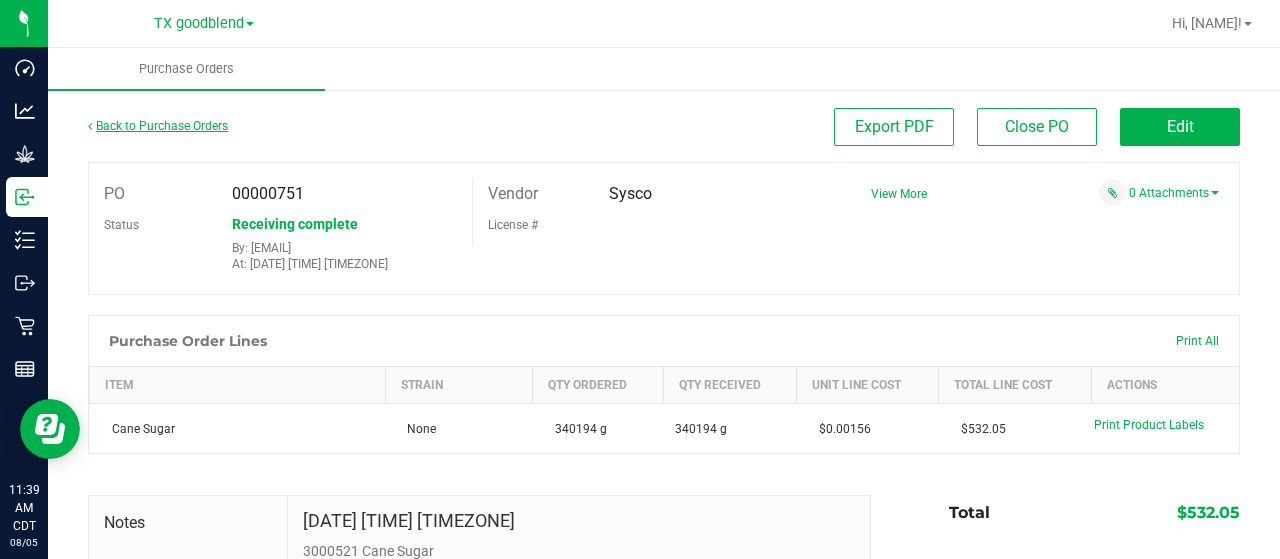 click on "Back to Purchase Orders" at bounding box center [158, 126] 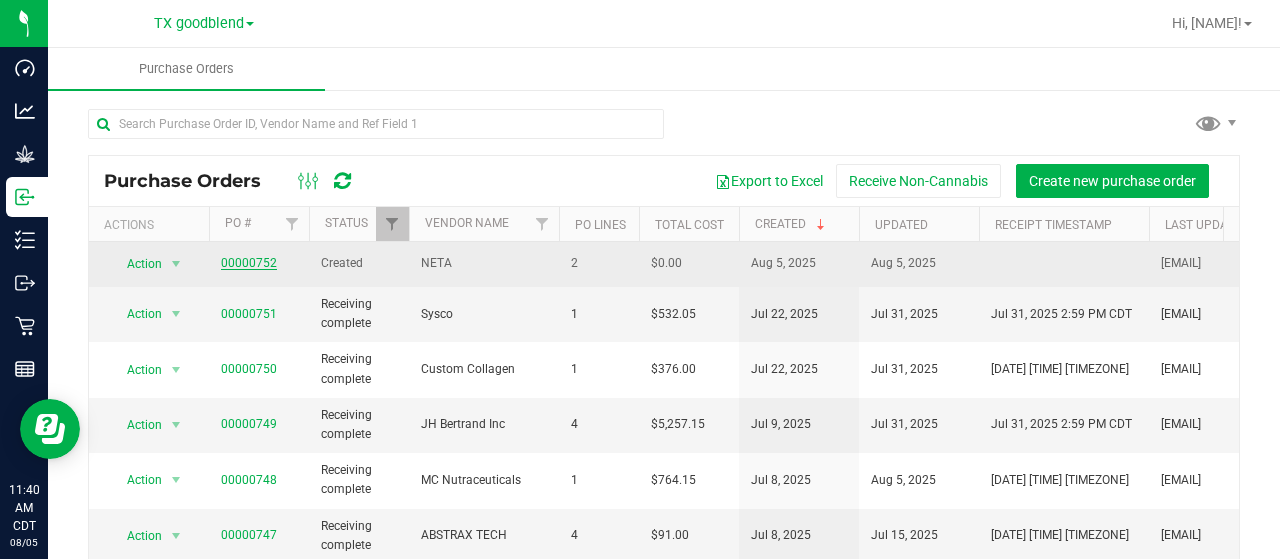 click on "00000752" at bounding box center [249, 263] 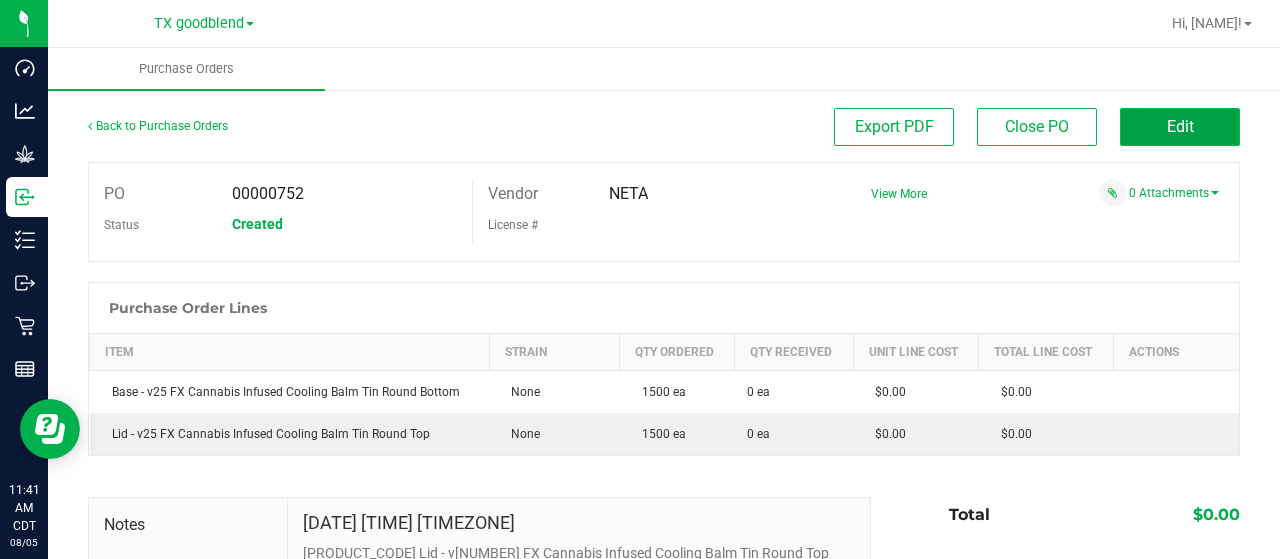 click on "Edit" at bounding box center [1180, 126] 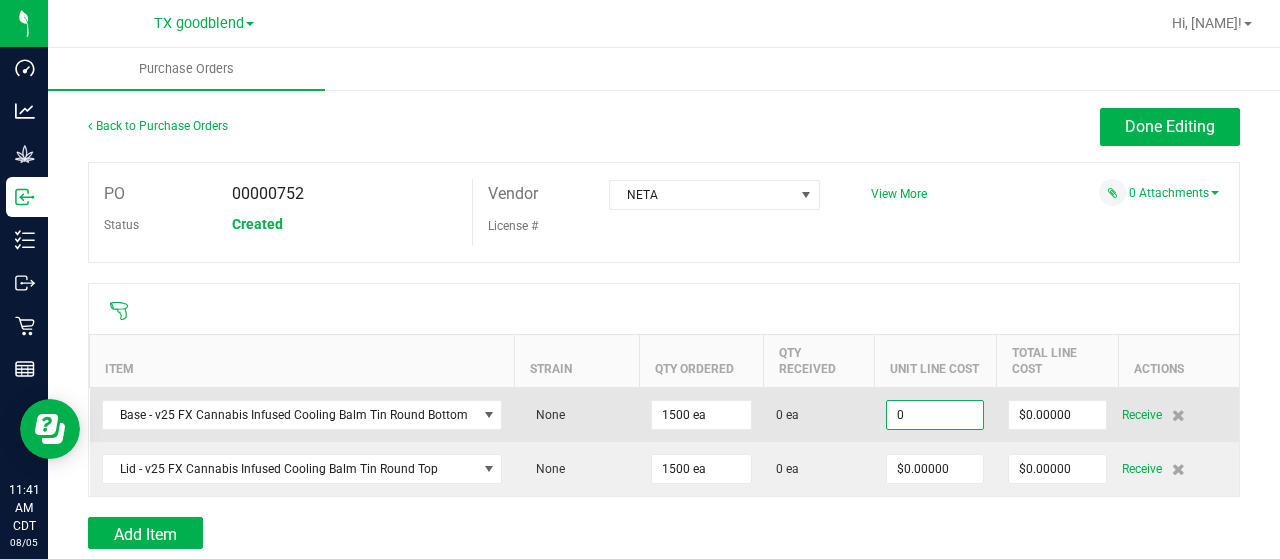 click on "0" at bounding box center [935, 415] 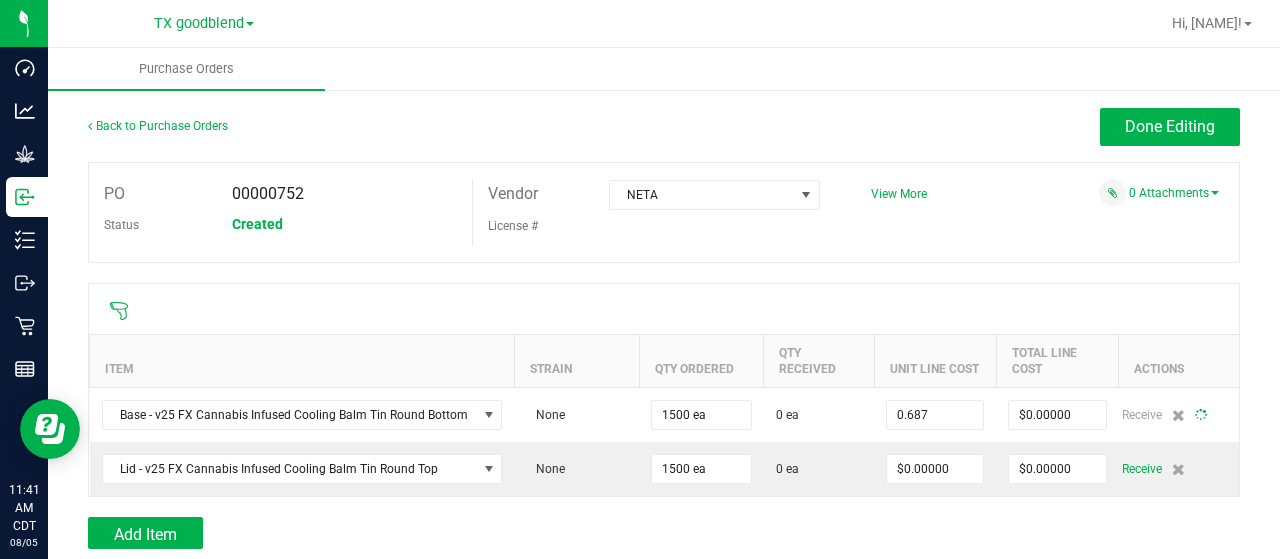 type on "$0.68700" 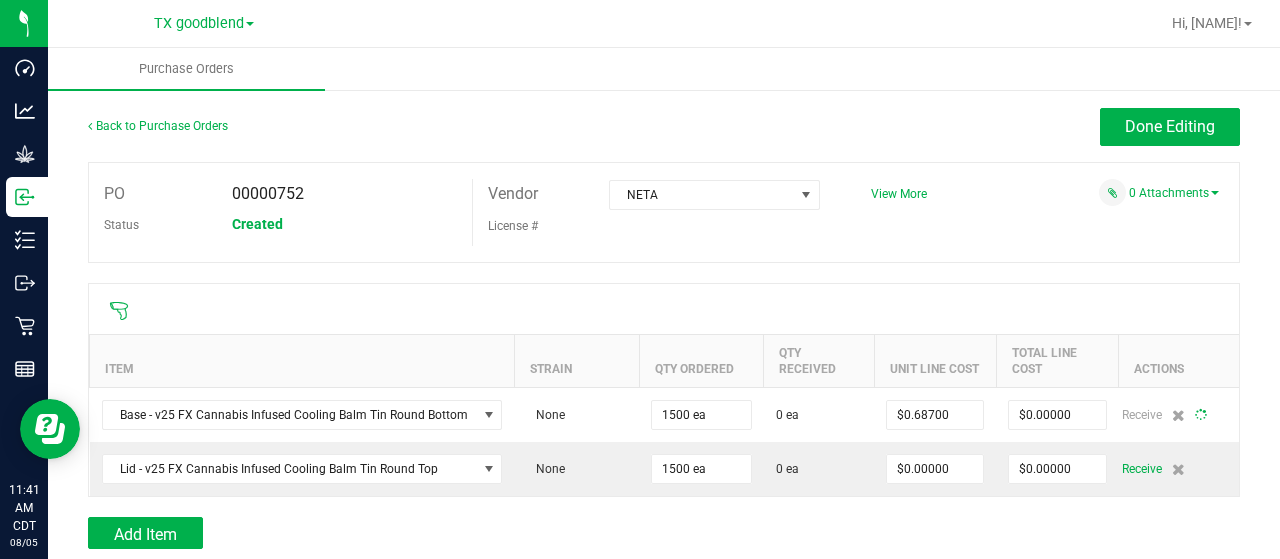 click on "PO
[POSTAL_CODE]
Status
Created
Vendor
NETA
License #
View More" at bounding box center [664, 212] 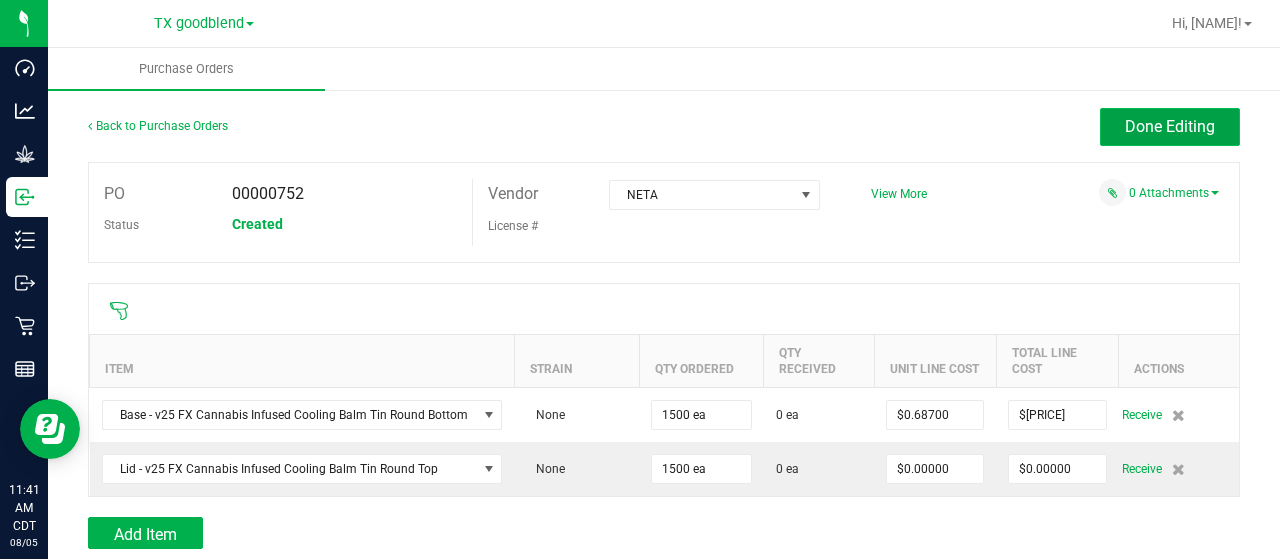 click on "Done Editing" at bounding box center [1170, 126] 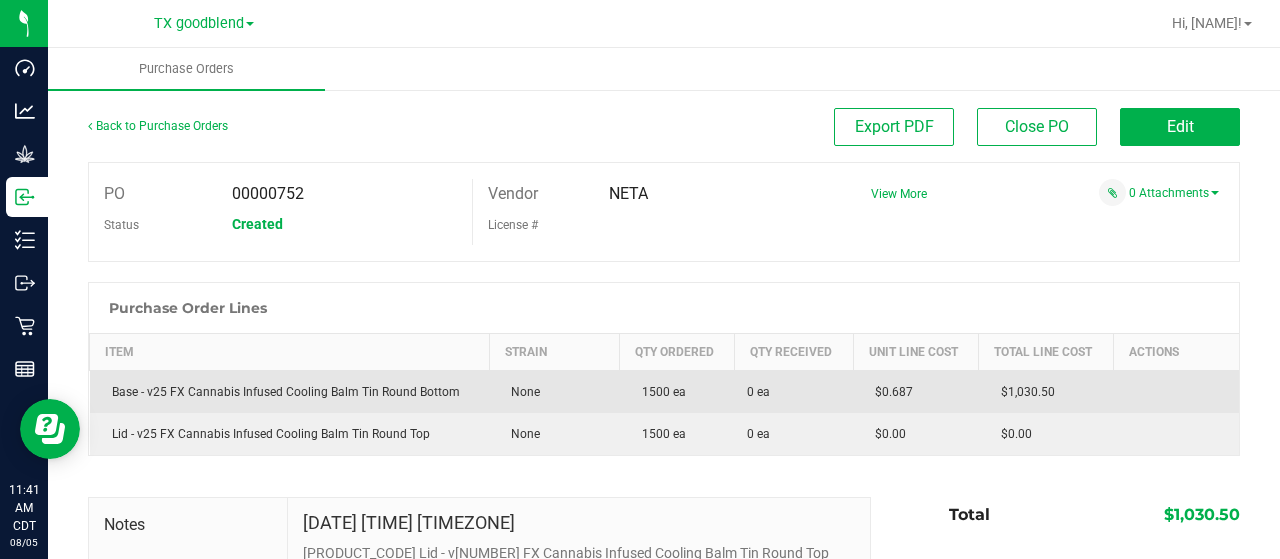 click on "$0.687" at bounding box center [916, 392] 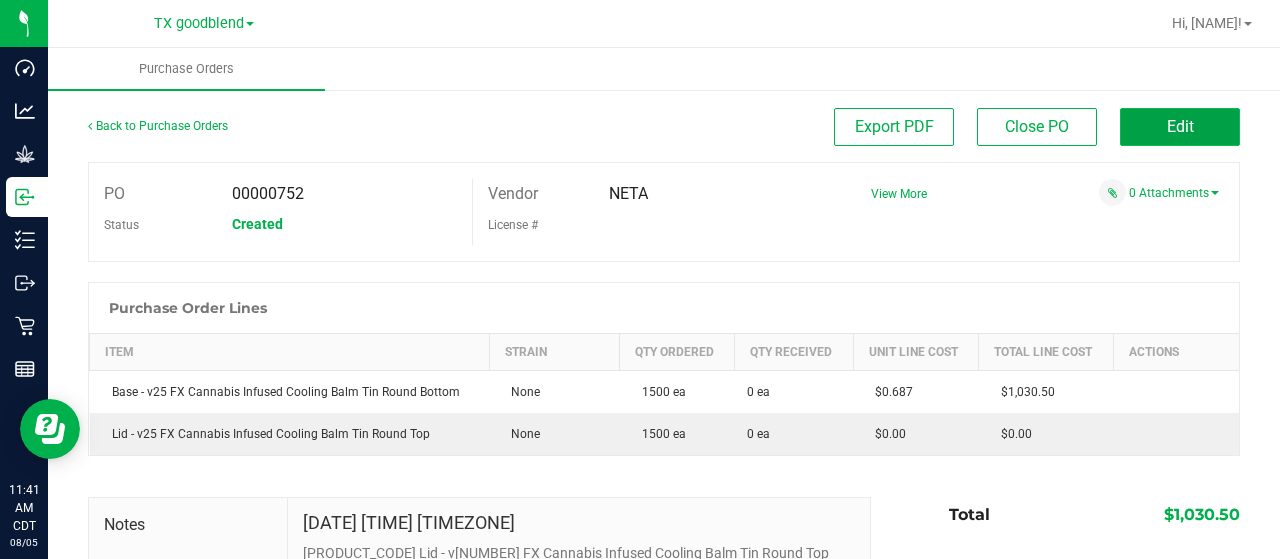 click on "Edit" at bounding box center (1180, 127) 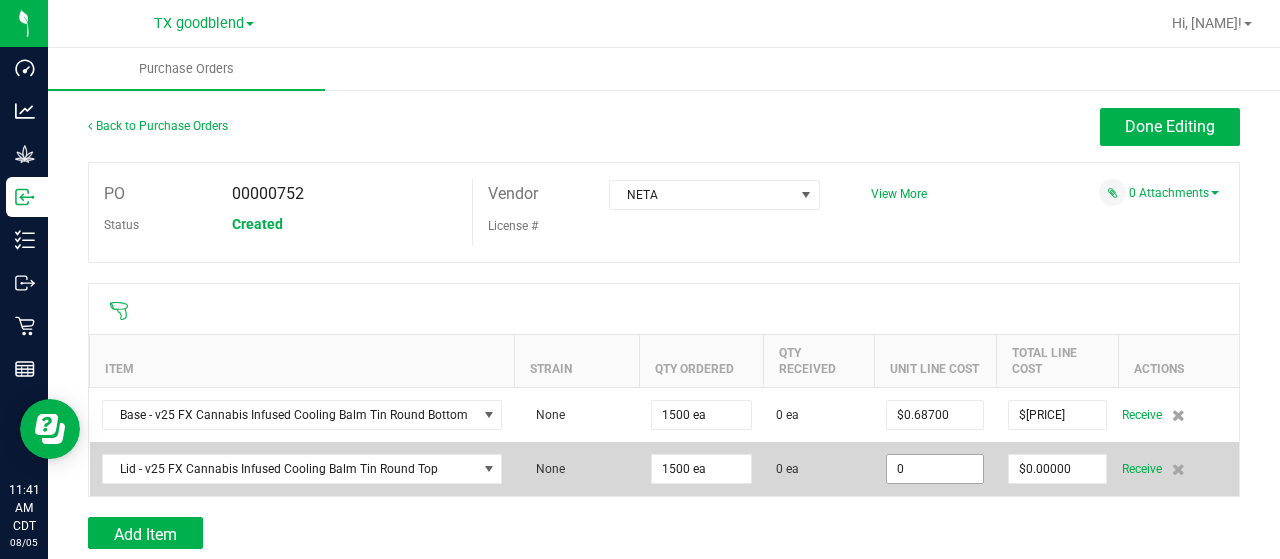 click on "0" at bounding box center (935, 469) 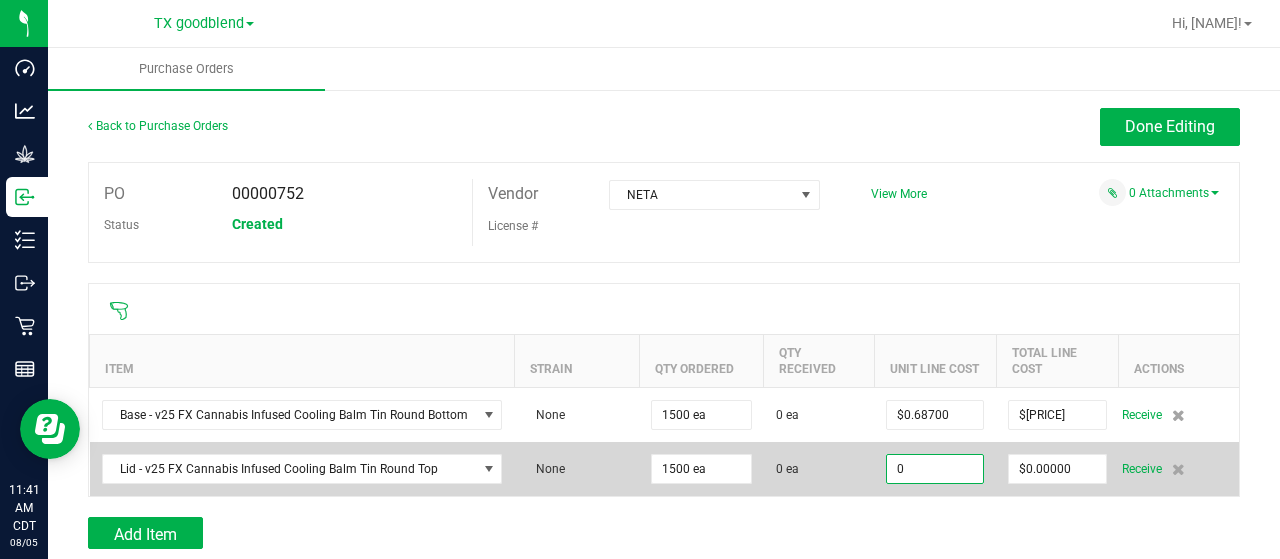 paste on ".687" 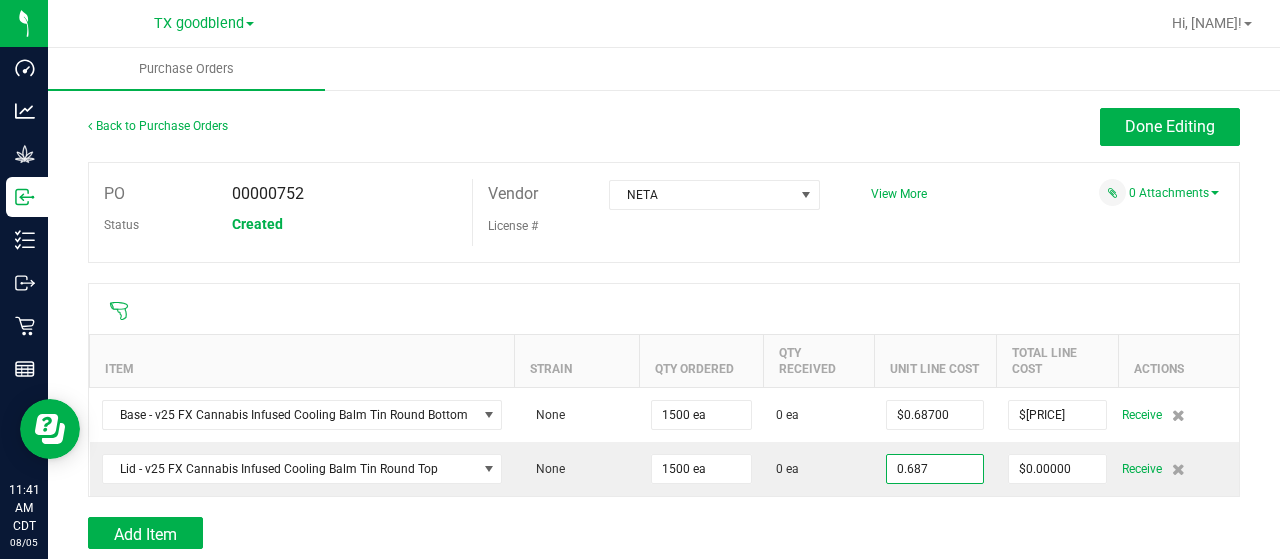 type on "$0.68700" 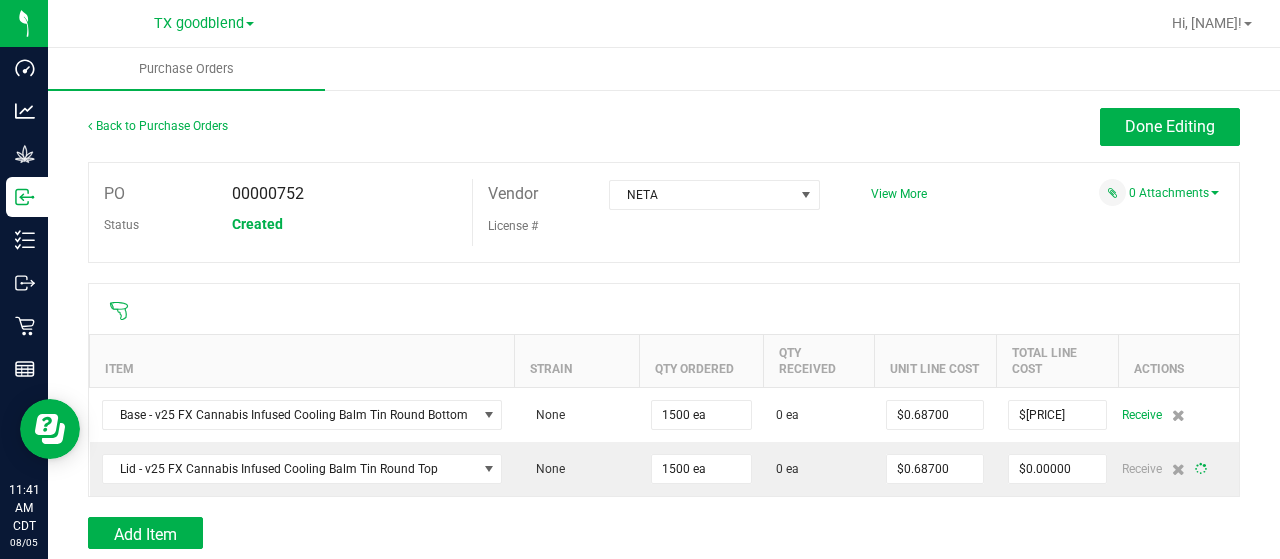 click on "PO
[POSTAL_CODE]
Status
Created
Vendor
NETA
License #
View More" at bounding box center (664, 212) 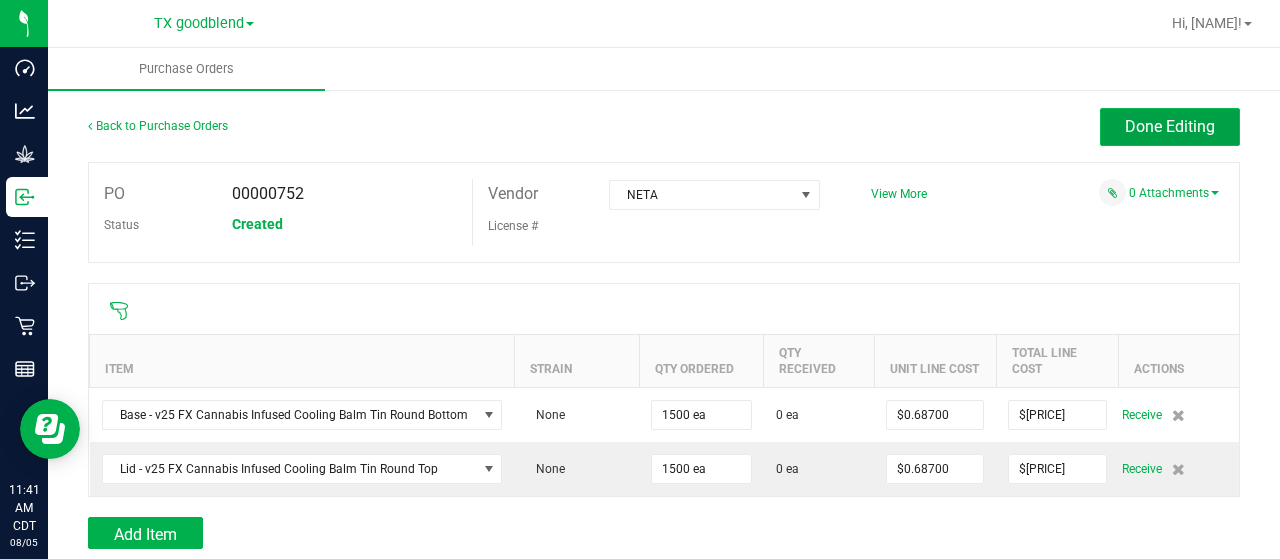 click on "Done Editing" at bounding box center (1170, 126) 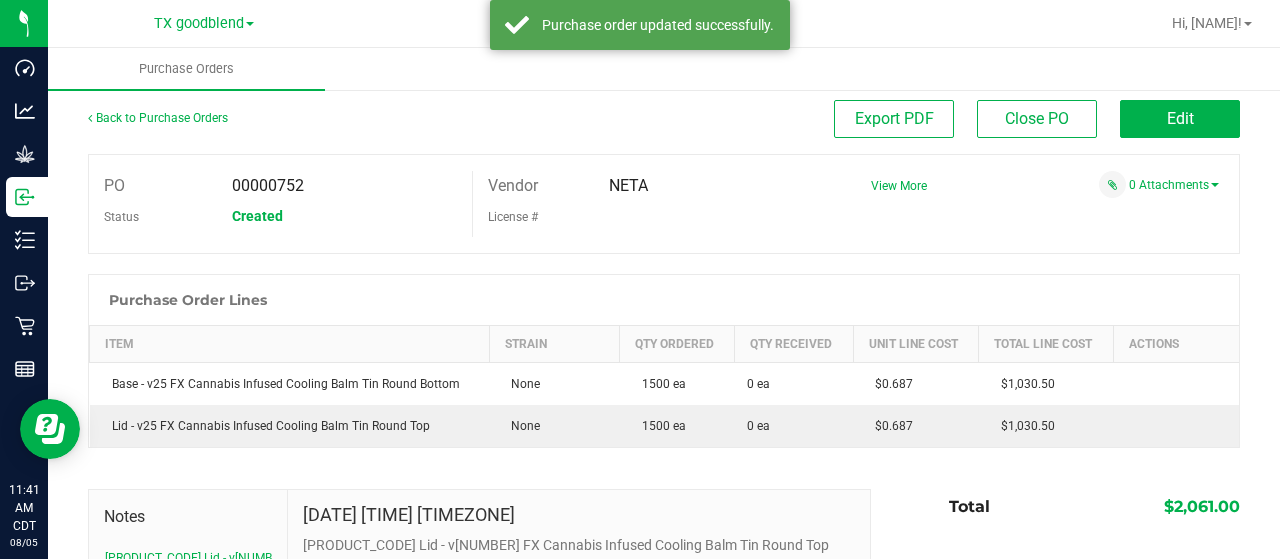 scroll, scrollTop: 0, scrollLeft: 0, axis: both 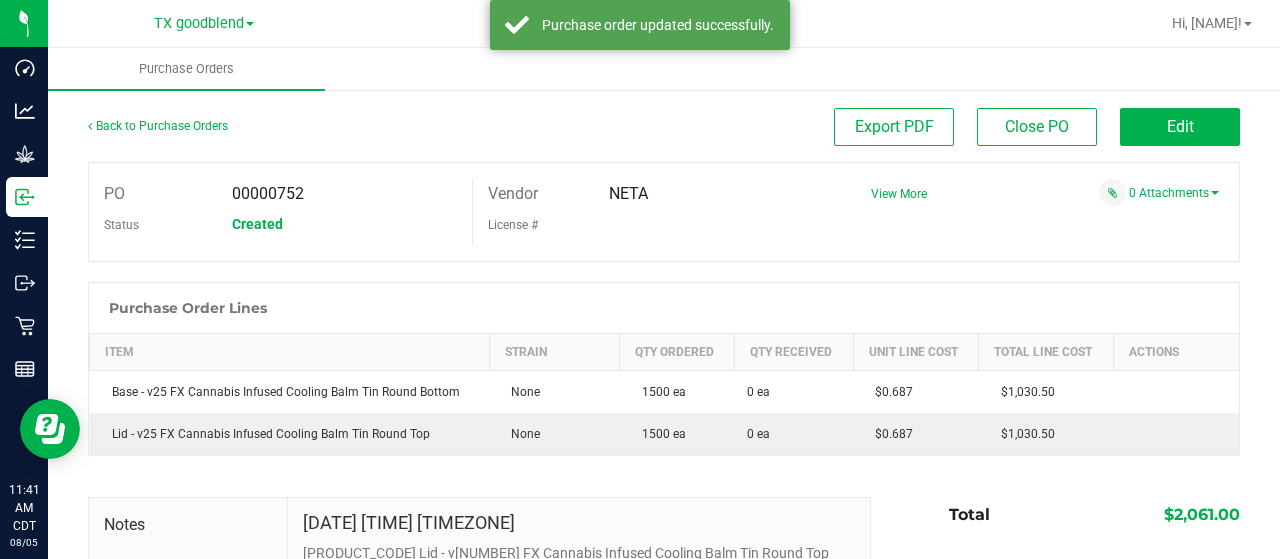 click on "Back to Purchase Orders
Export PDF
Close PO
Edit
PO
[PO_NUMBER]
Status
Created
Vendor
[VENDOR_NAME]
License #" at bounding box center (664, 437) 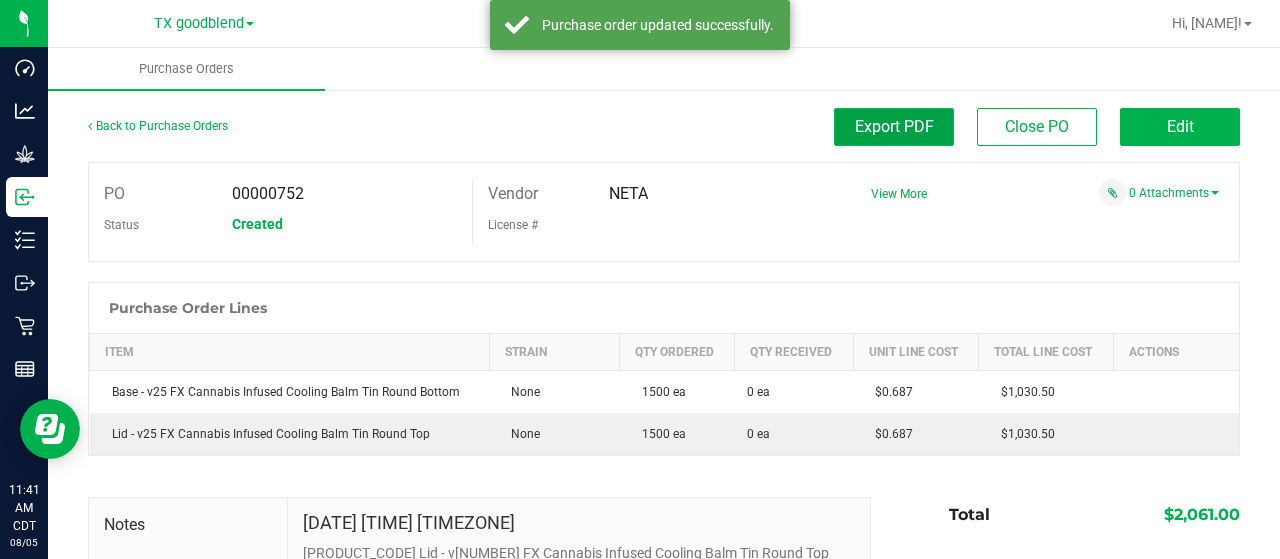 click on "Export PDF" at bounding box center [894, 126] 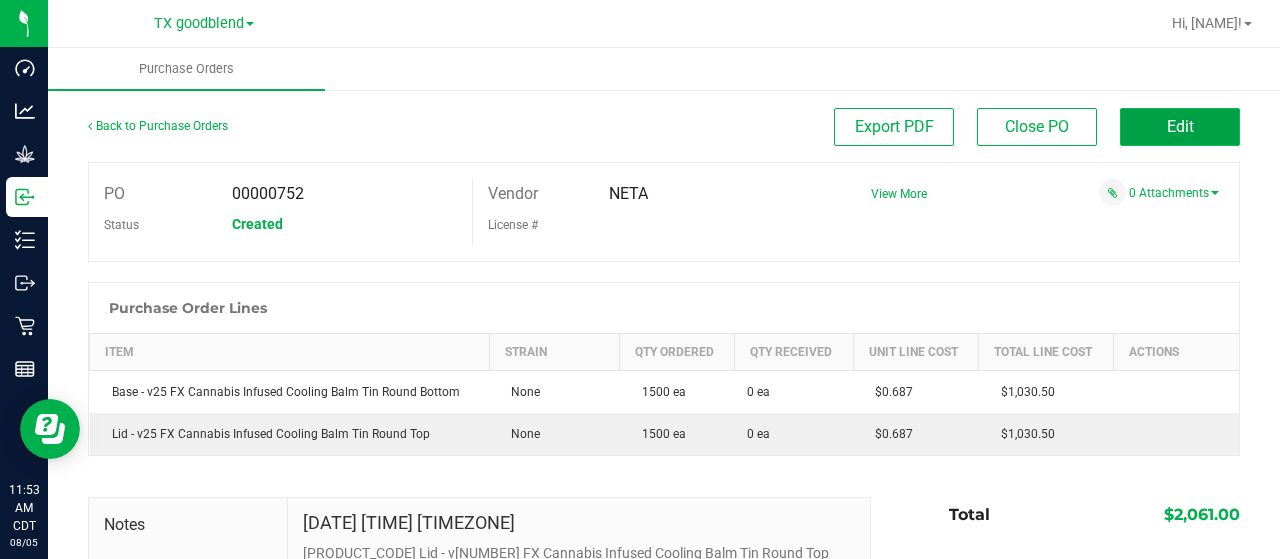 click on "Edit" at bounding box center (1180, 127) 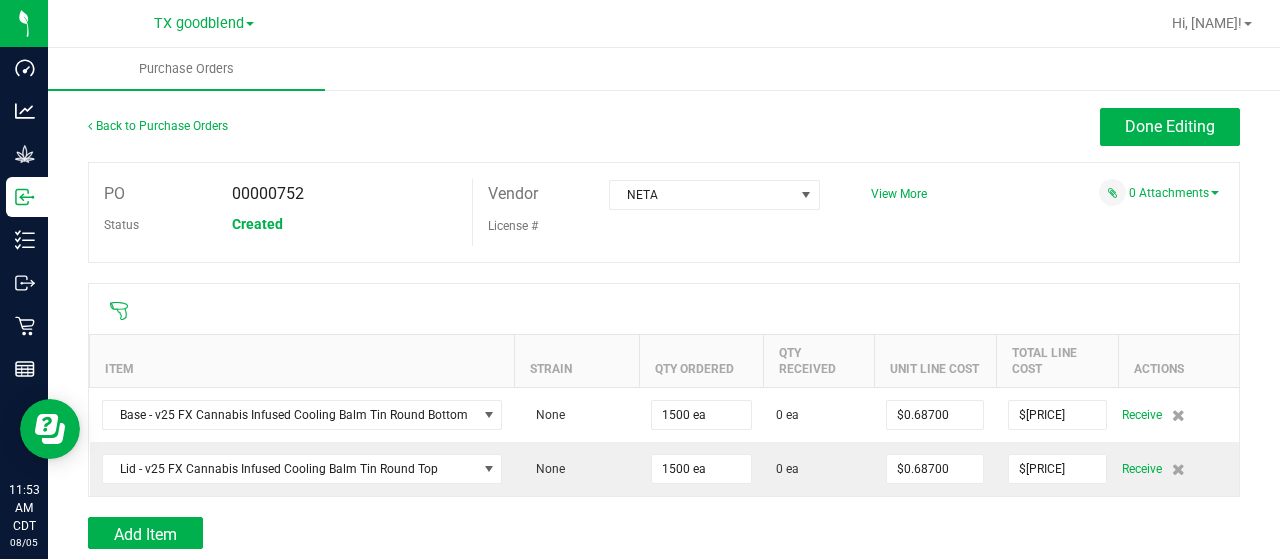 scroll, scrollTop: 80, scrollLeft: 0, axis: vertical 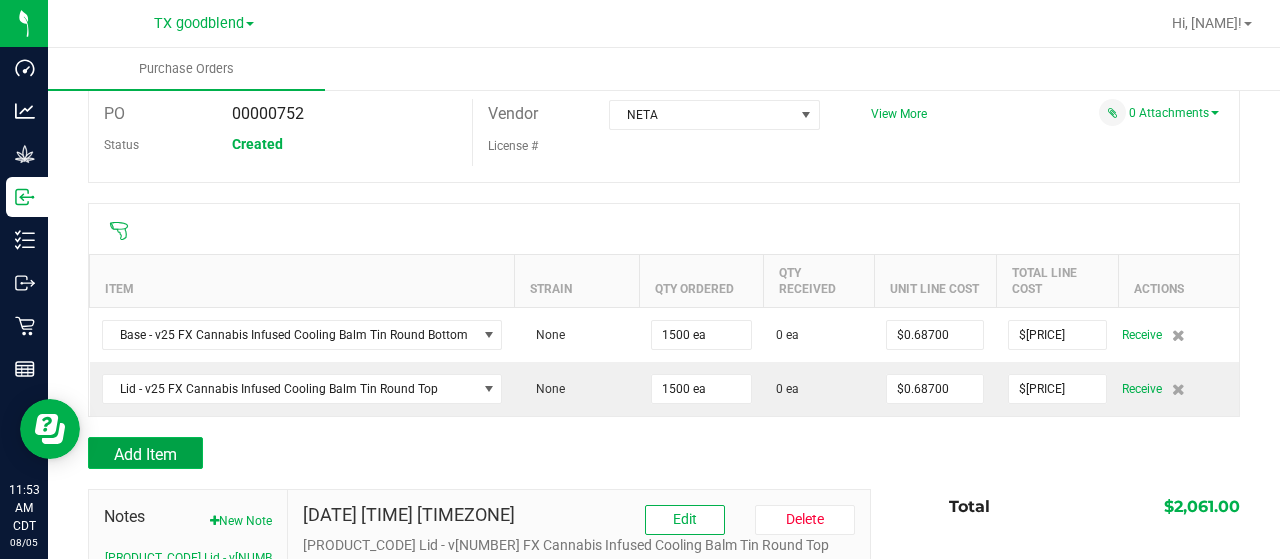 click on "Add Item" at bounding box center (145, 454) 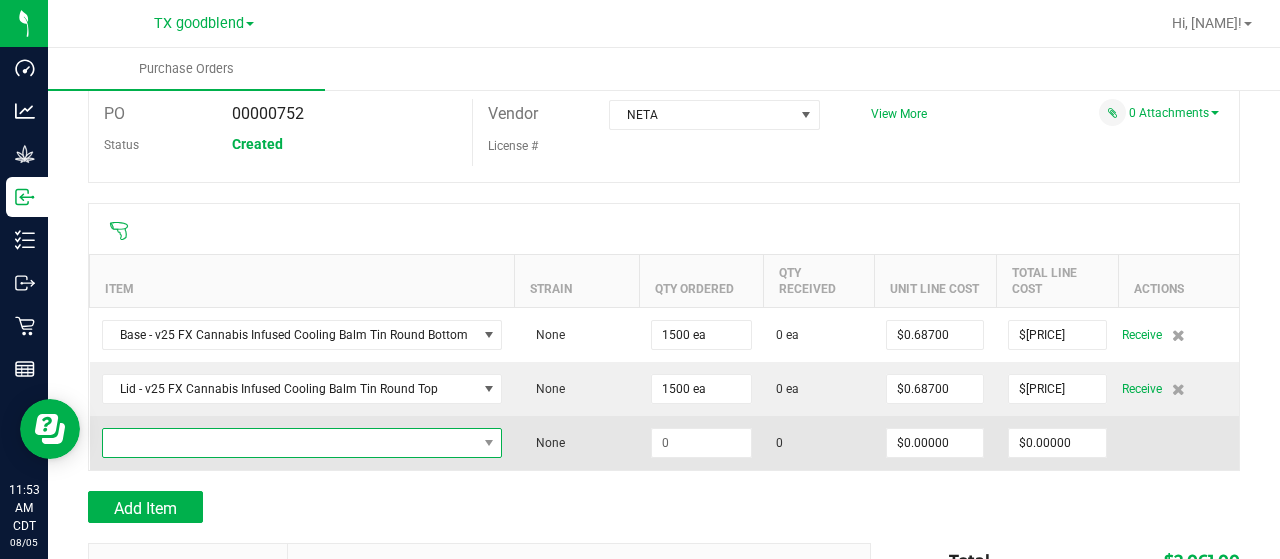 click at bounding box center [290, 443] 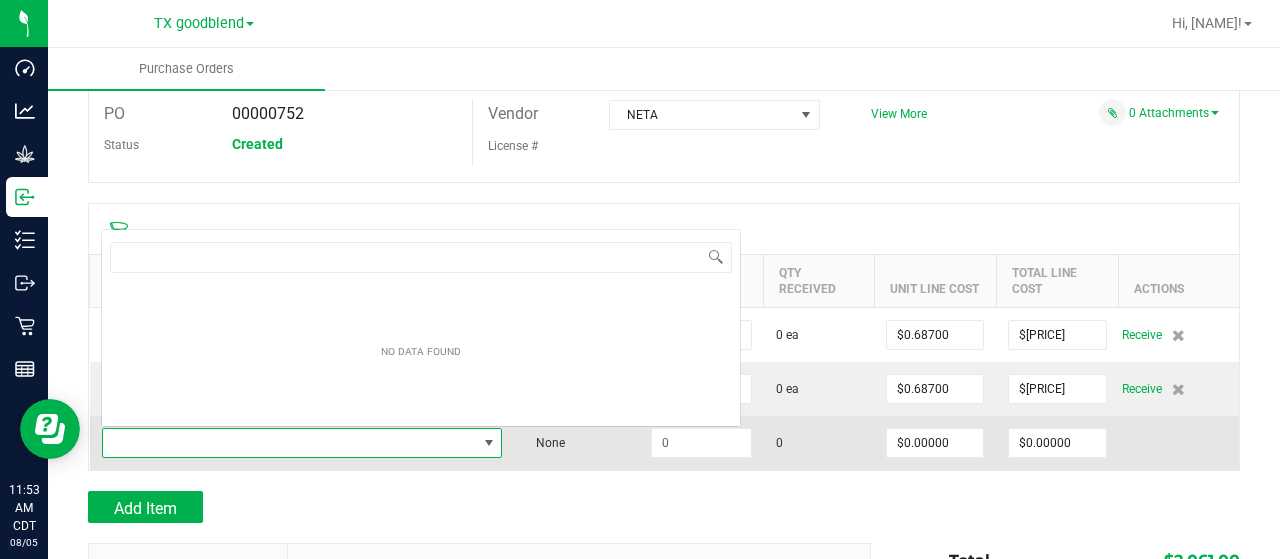 scroll, scrollTop: 0, scrollLeft: 0, axis: both 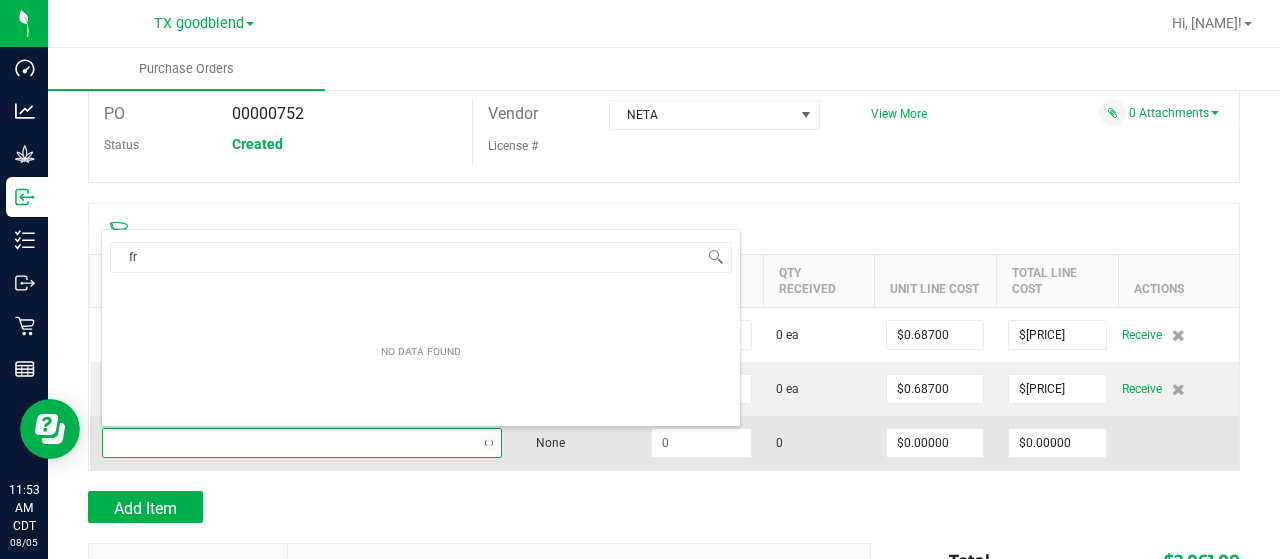 type on "f" 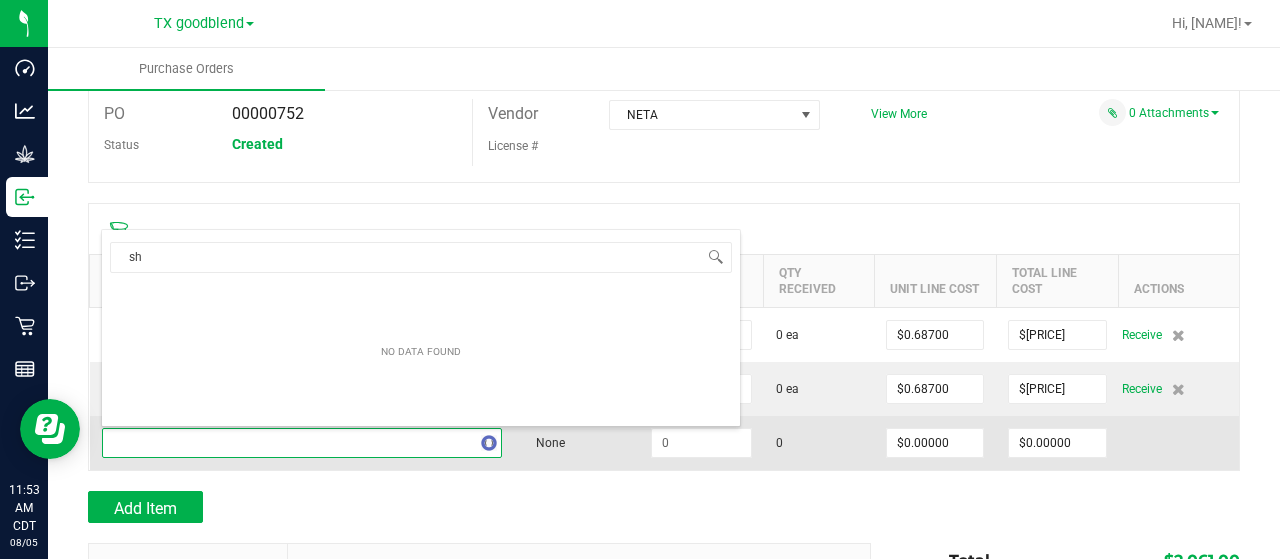 type on "s" 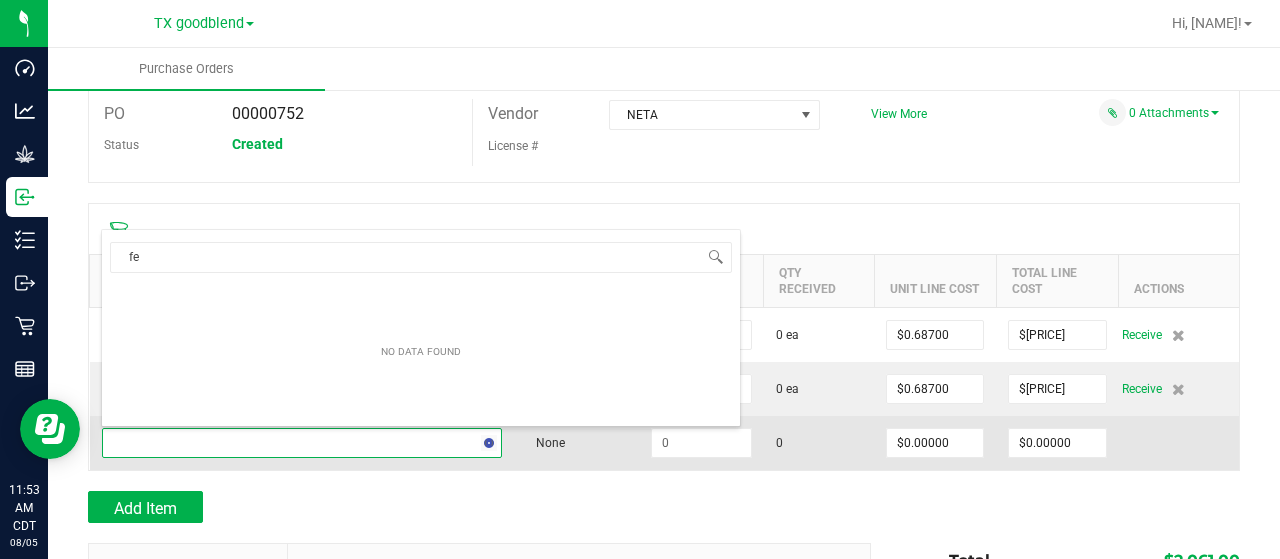 type on "f" 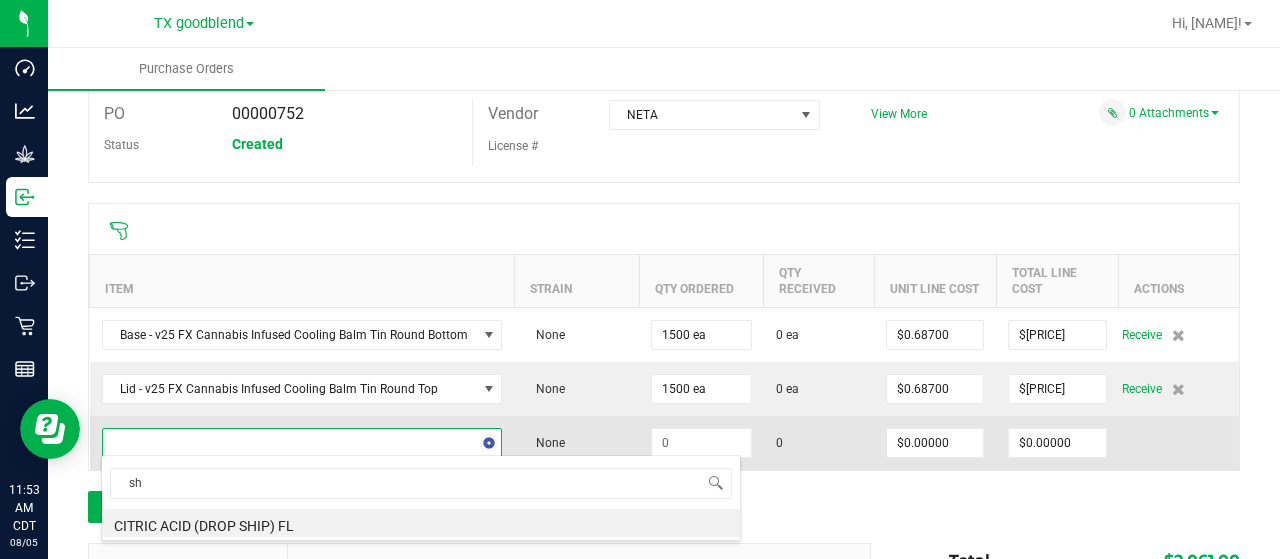 type on "s" 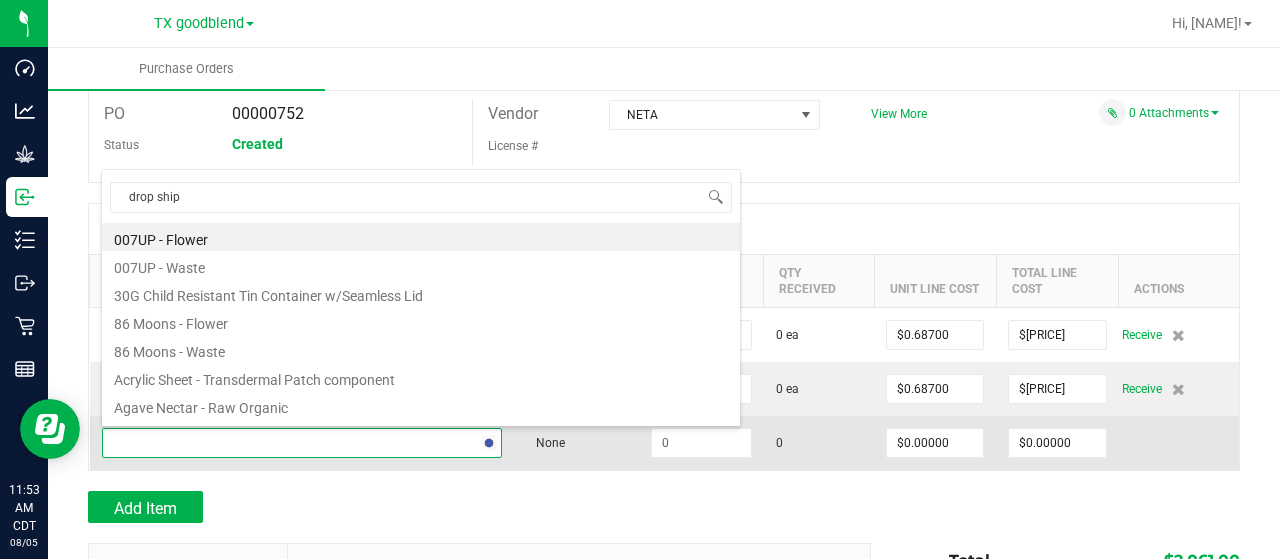 scroll, scrollTop: 0, scrollLeft: 0, axis: both 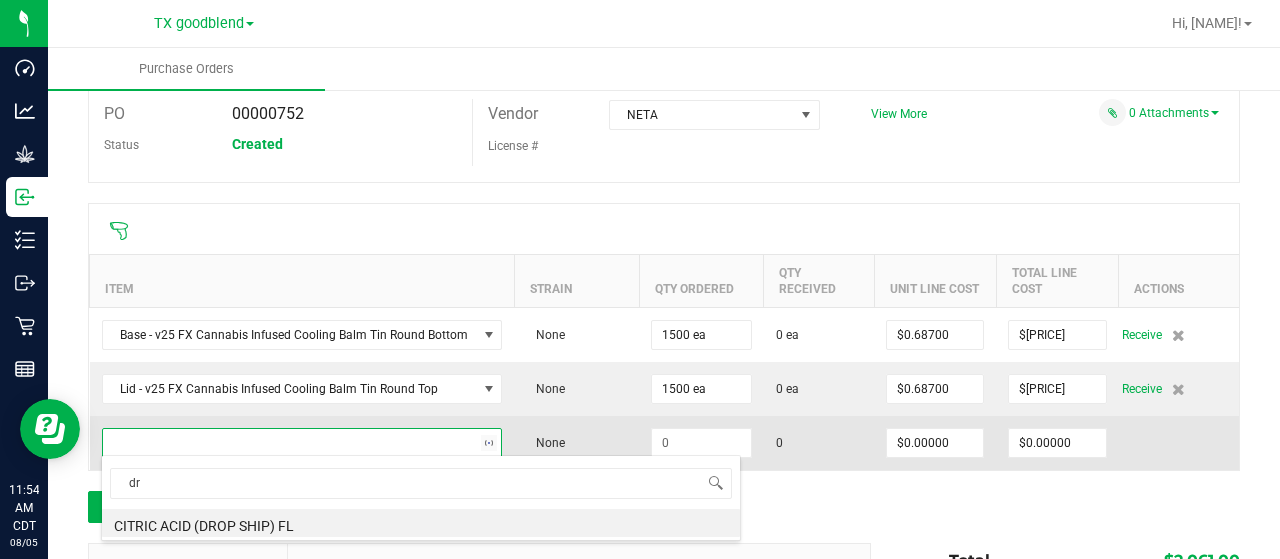 type on "d" 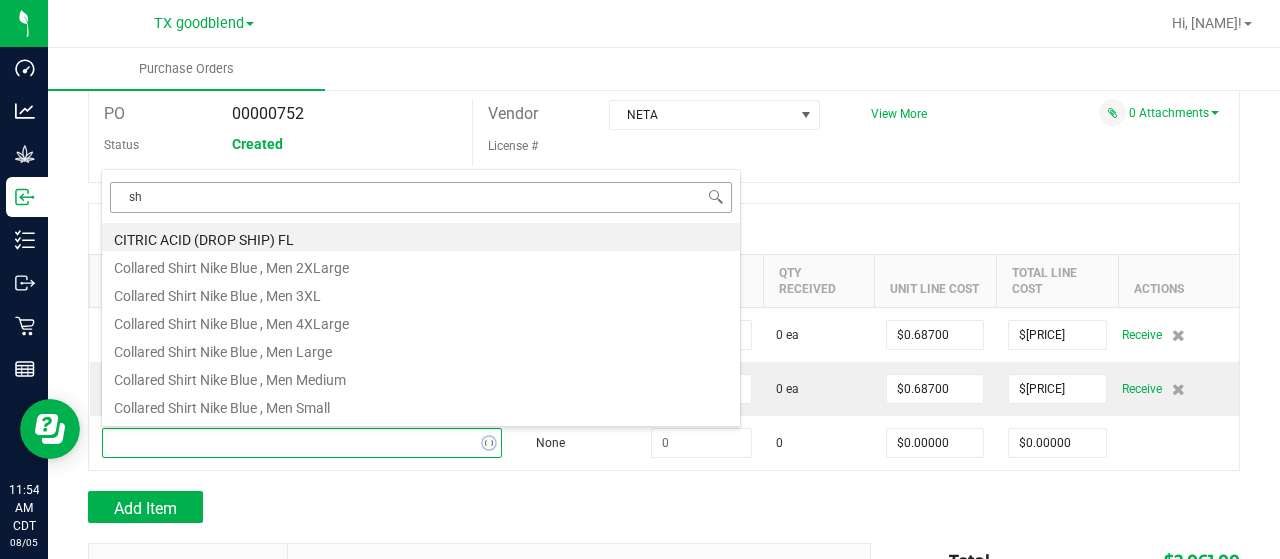 type on "s" 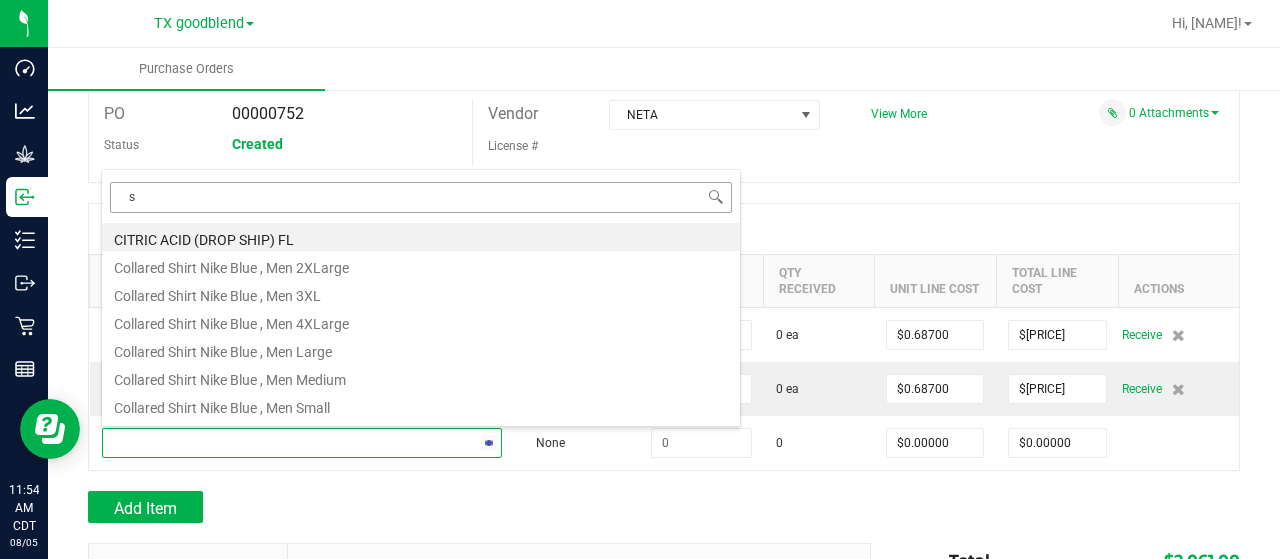type 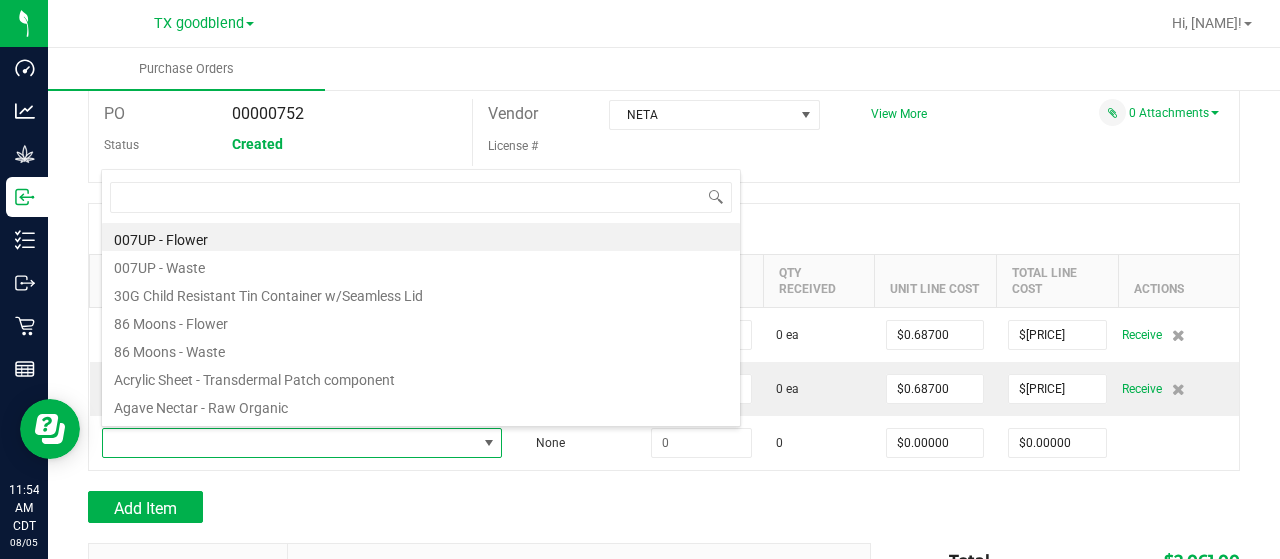 click on "Add Item" at bounding box center (472, 507) 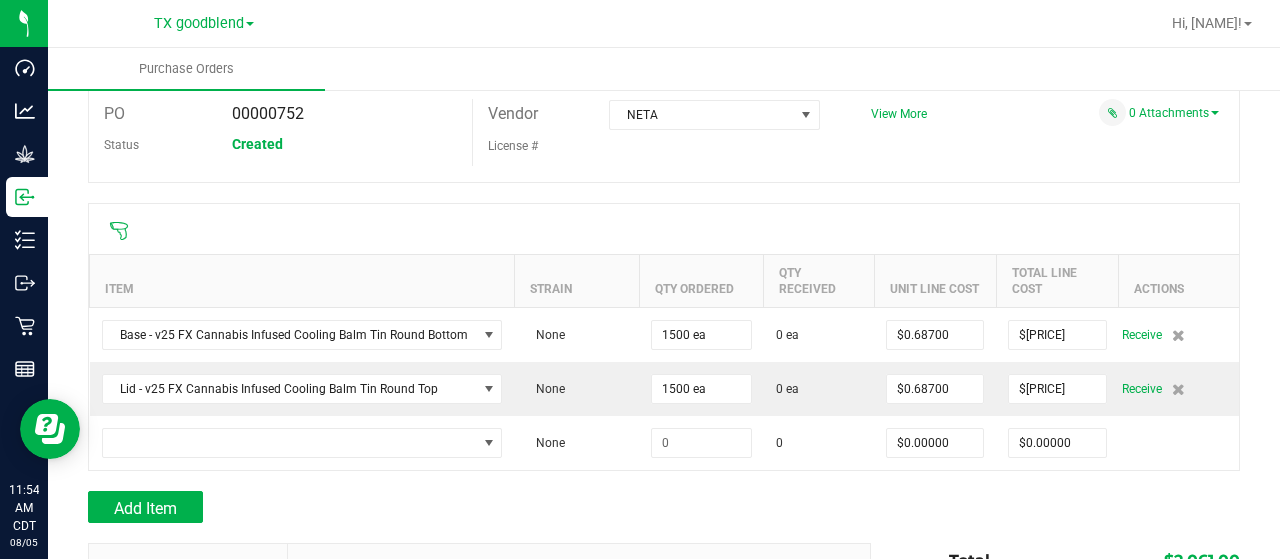scroll, scrollTop: 0, scrollLeft: 0, axis: both 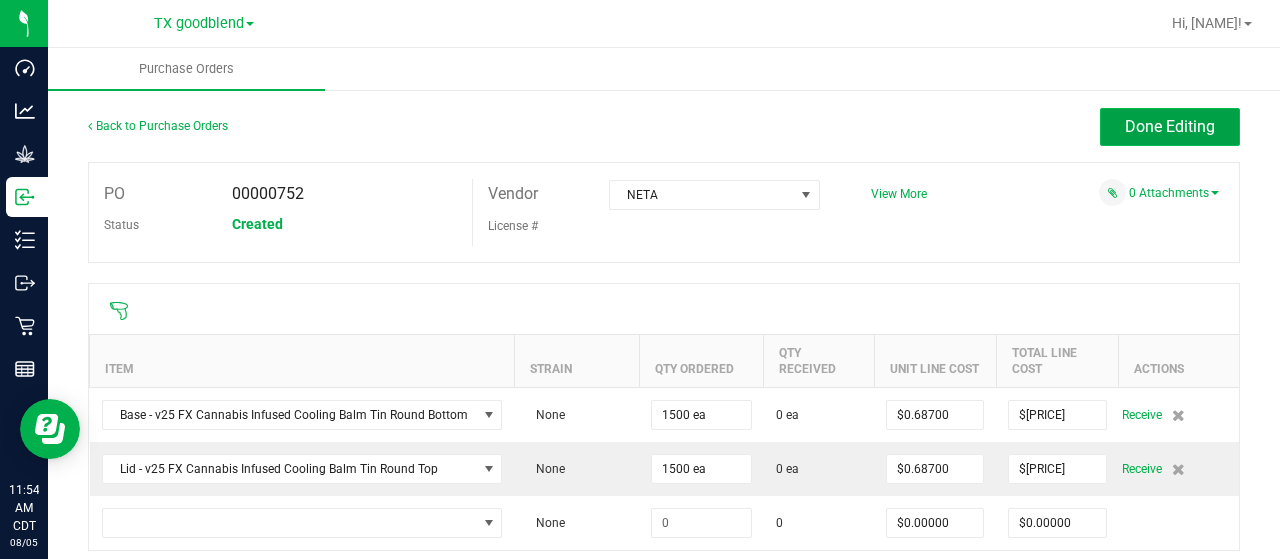 click on "Done Editing" at bounding box center (1170, 126) 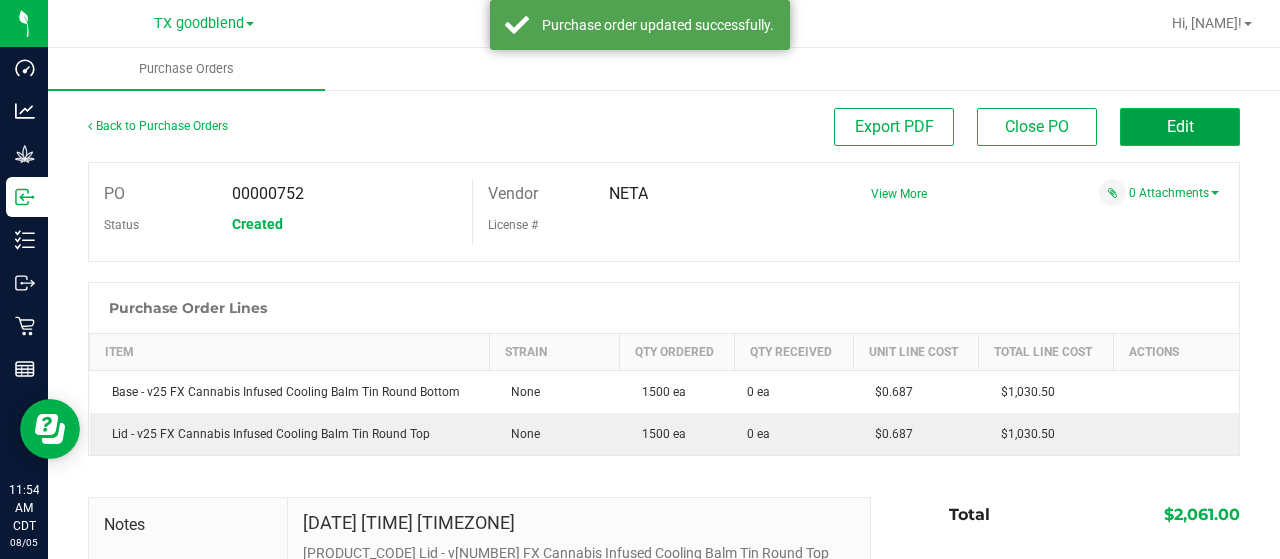 click on "Edit" at bounding box center [1180, 127] 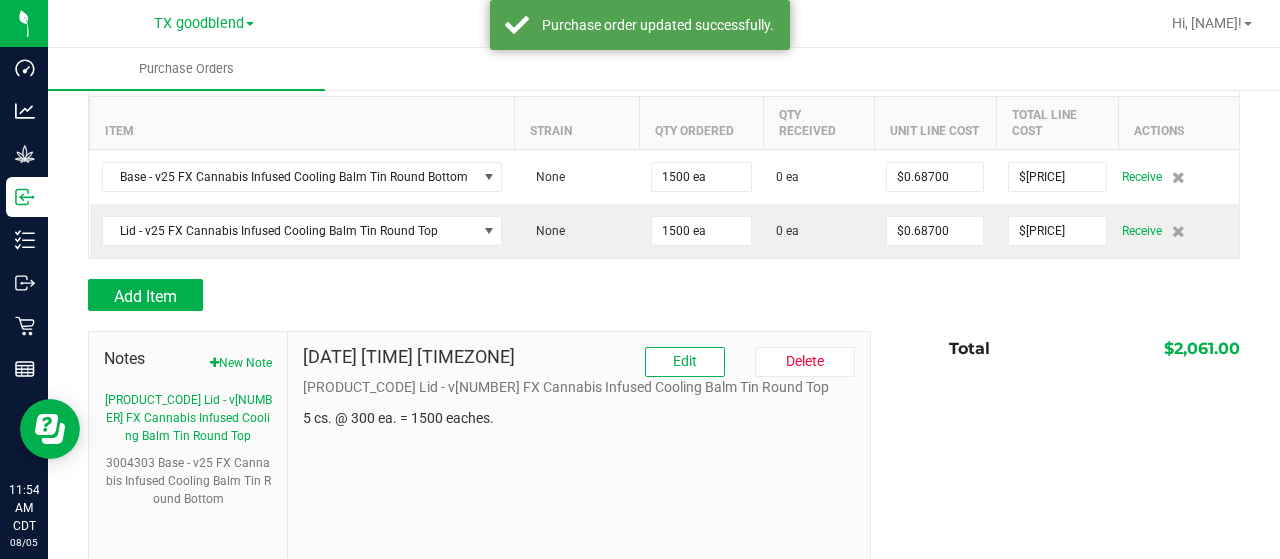 scroll, scrollTop: 254, scrollLeft: 0, axis: vertical 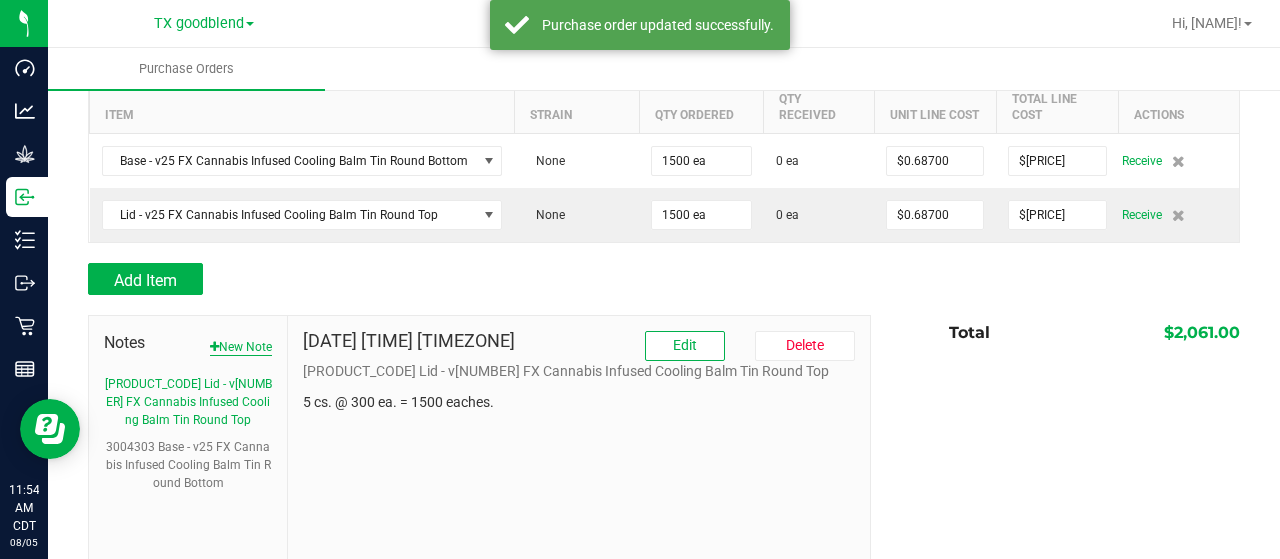 click on "New Note" at bounding box center (241, 347) 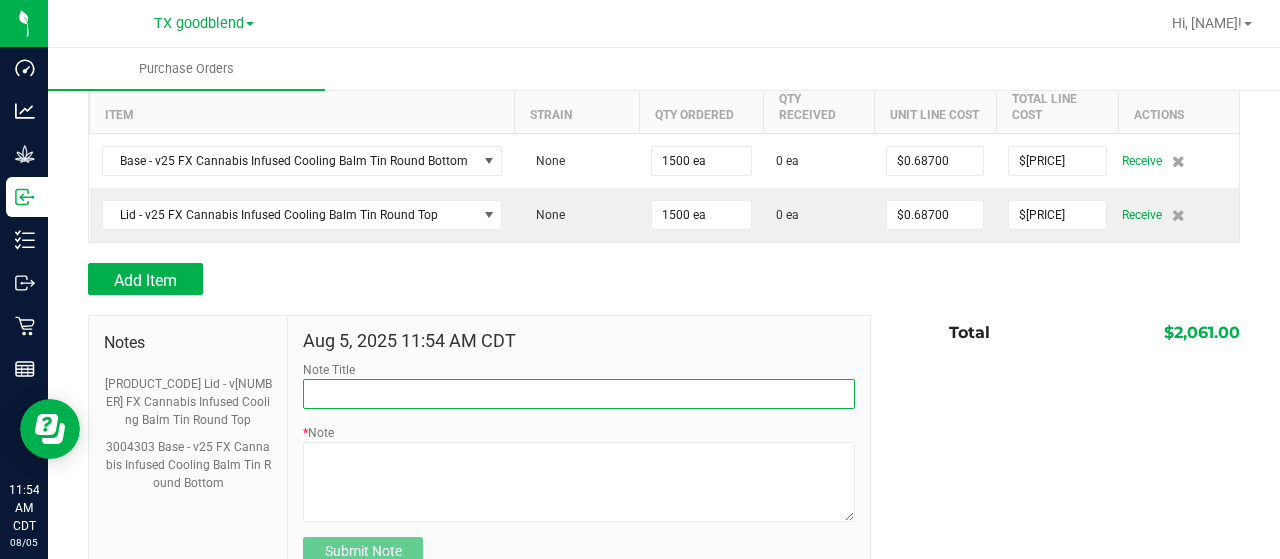 click on "Note Title" at bounding box center (579, 394) 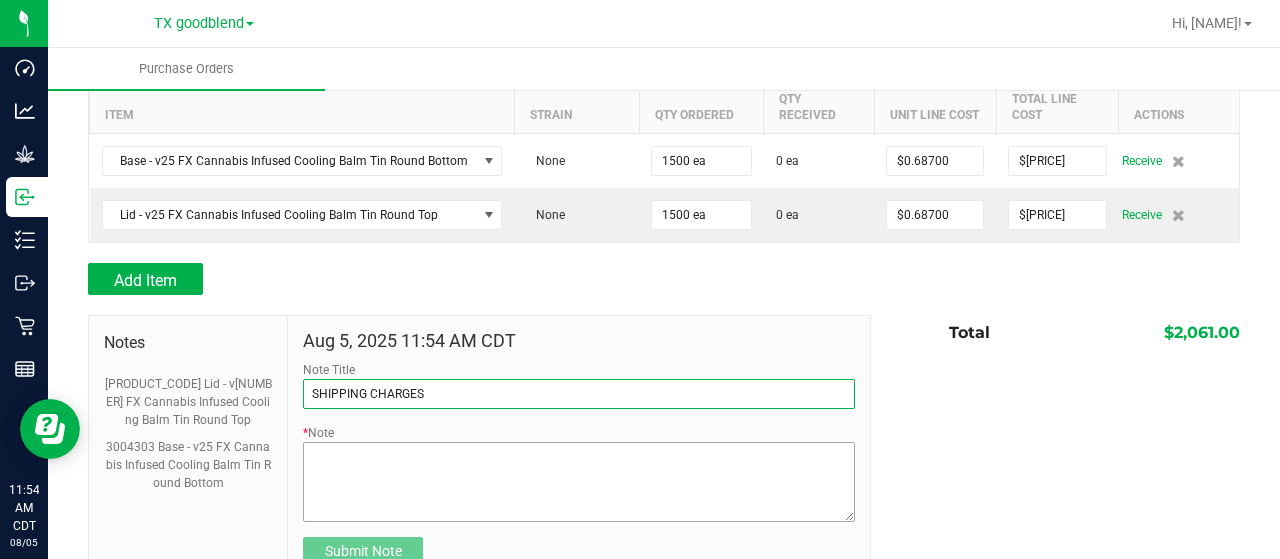 type on "SHIPPING CHARGES" 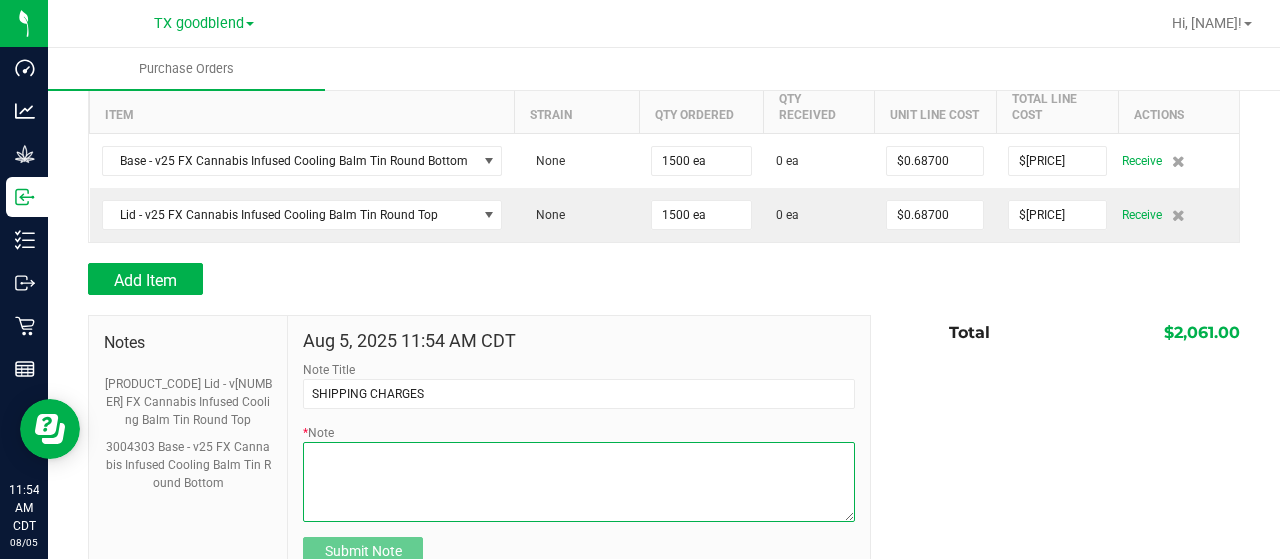 click on "*
Note" at bounding box center [579, 482] 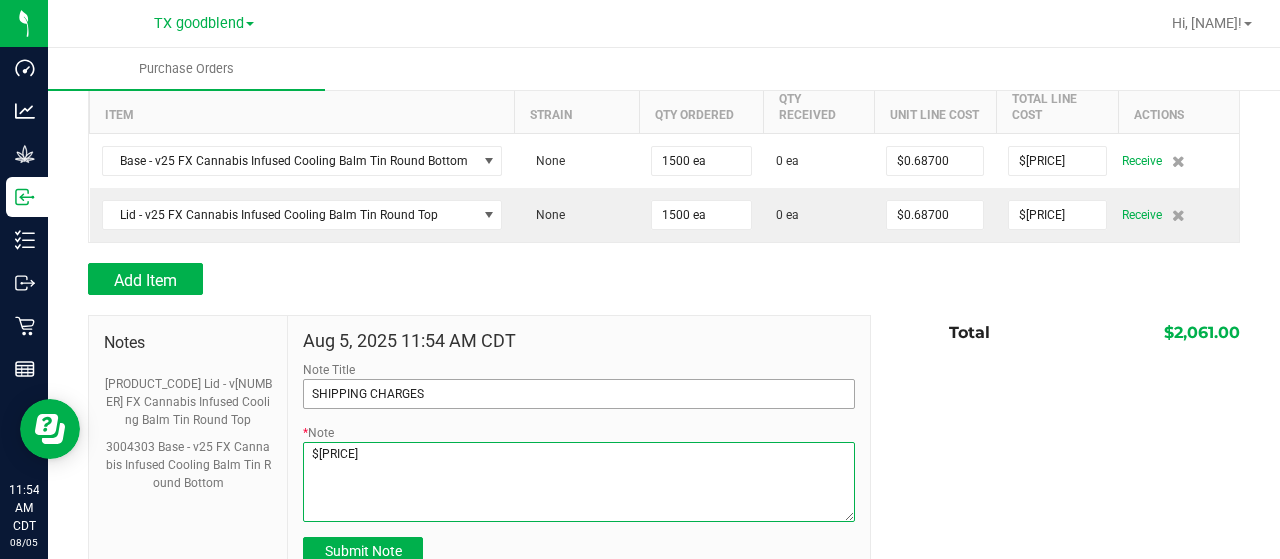 type on "$[PRICE]" 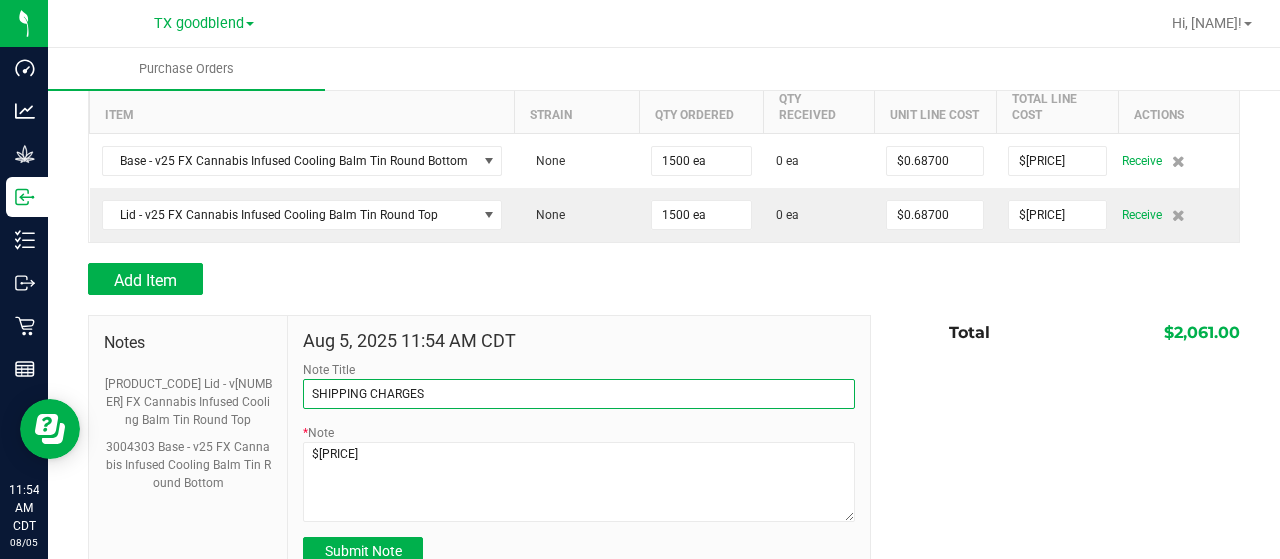 click on "SHIPPING CHARGES" at bounding box center (579, 394) 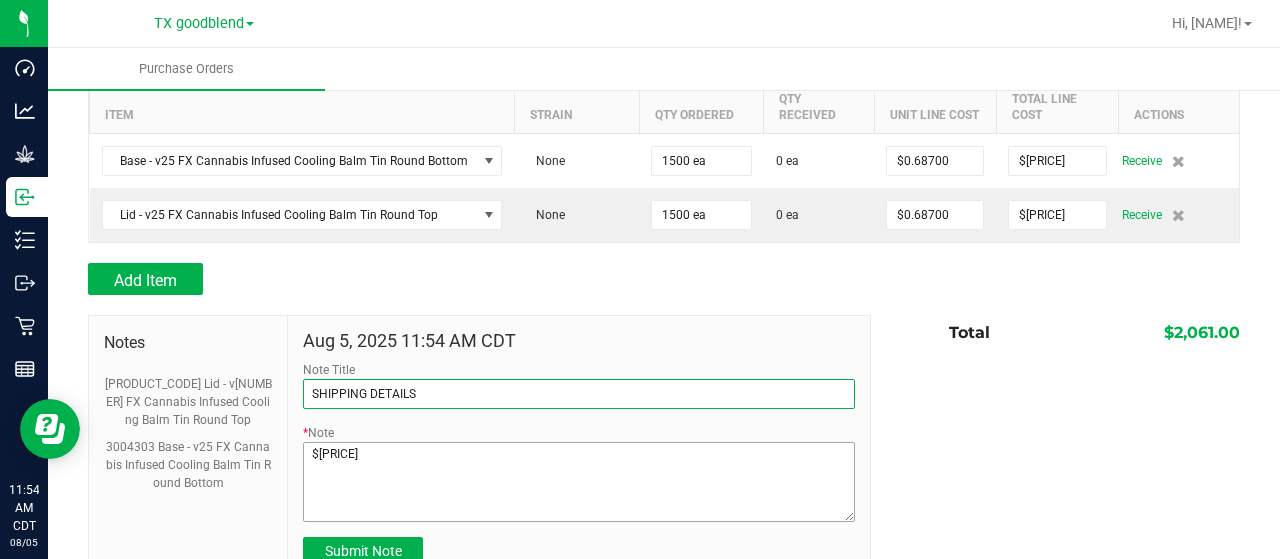 type on "SHIPPING DETAILS" 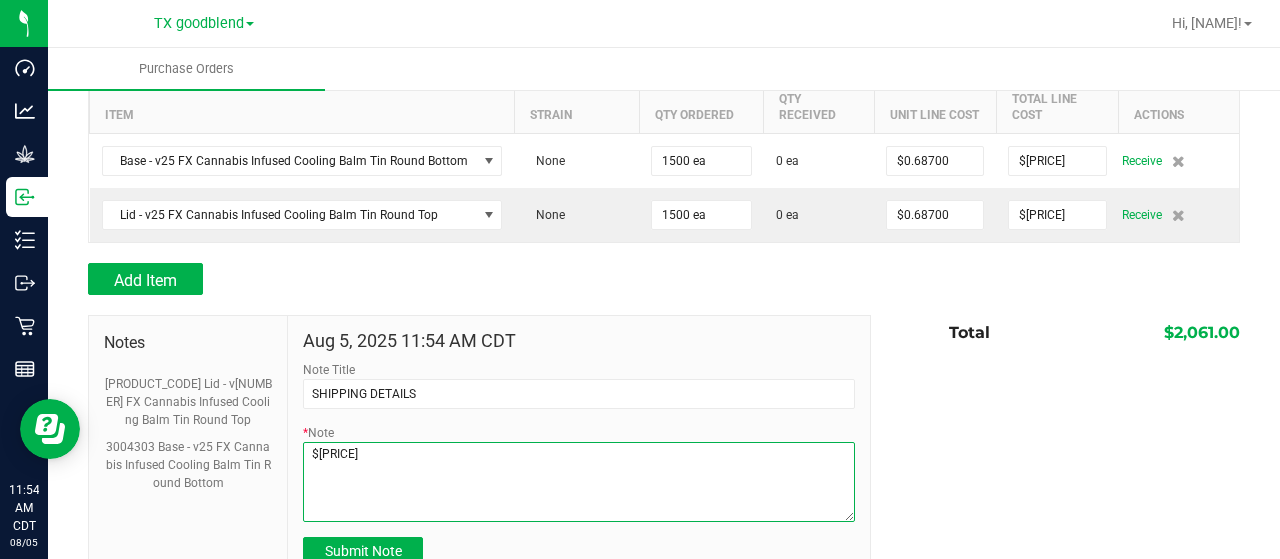 click on "*
Note" at bounding box center [579, 482] 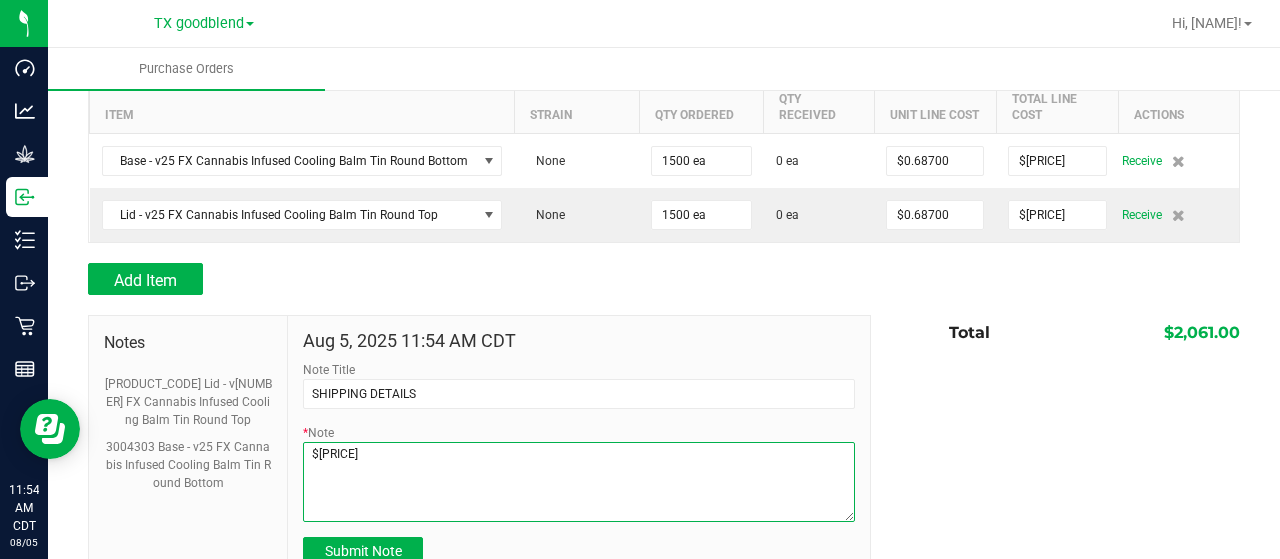 drag, startPoint x: 310, startPoint y: 447, endPoint x: 404, endPoint y: 445, distance: 94.02127 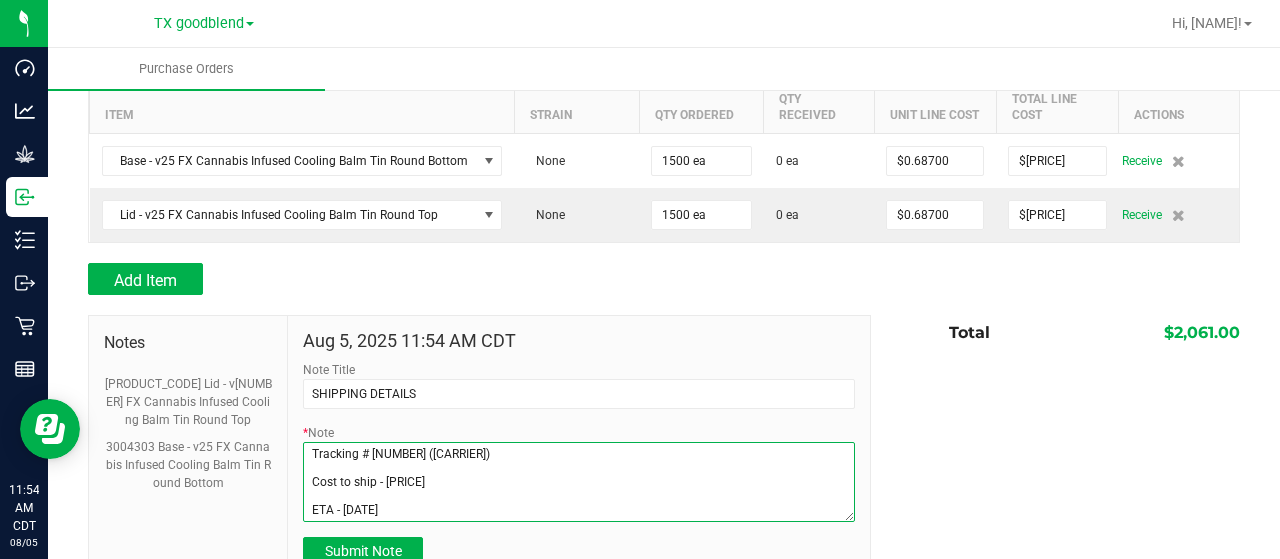 click on "*
Note" at bounding box center (579, 482) 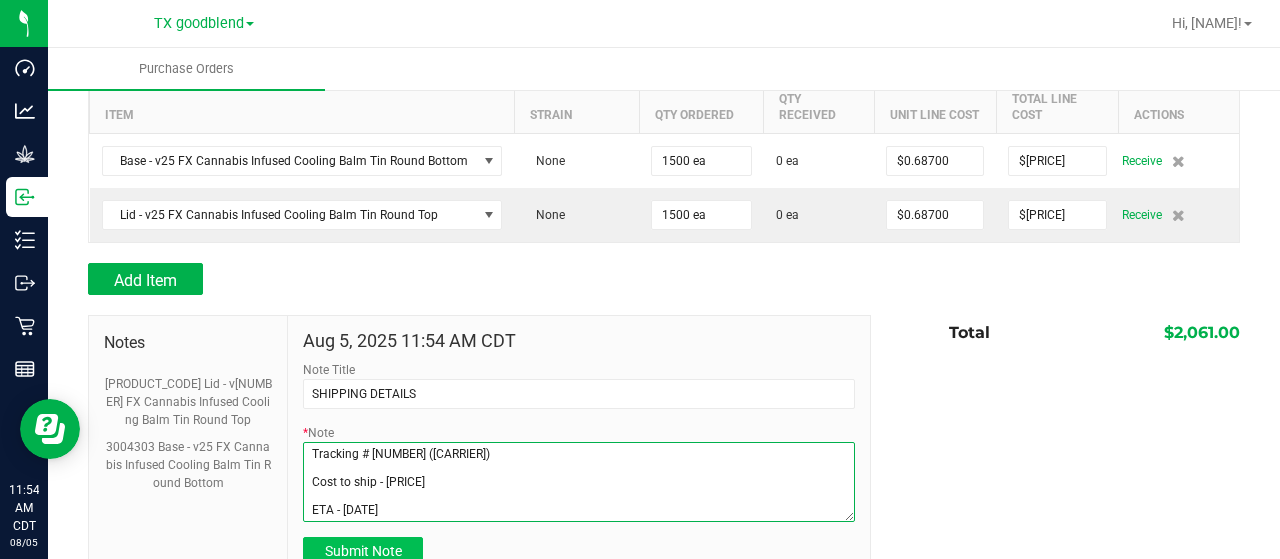 type on "Tracking # [NUMBER] ([CARRIER])
Cost to ship - [PRICE]
ETA - [DATE]" 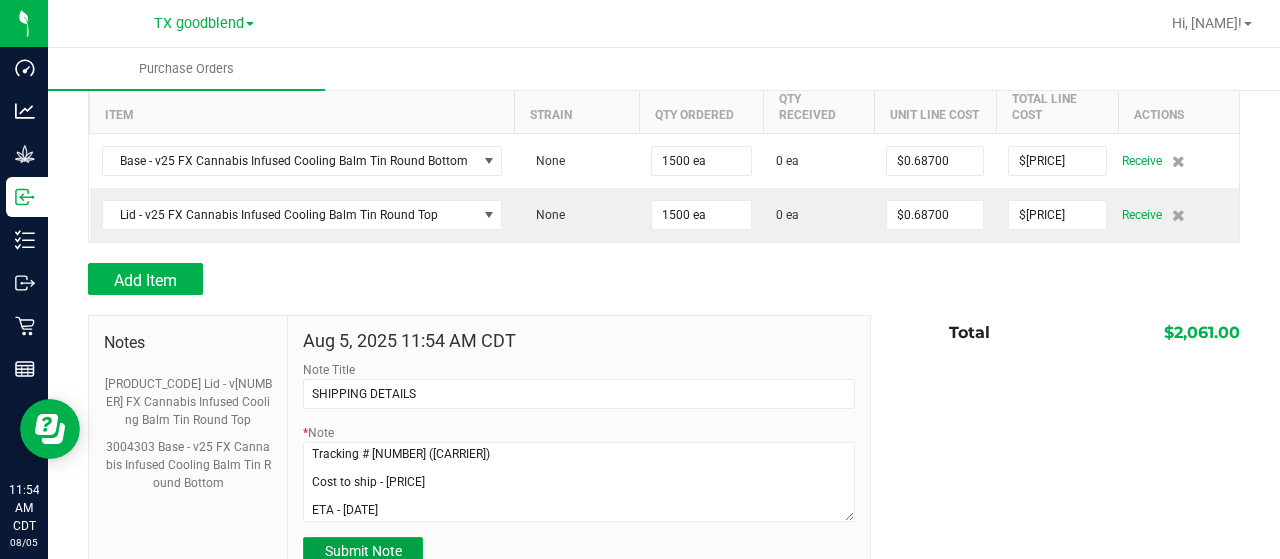 click on "Submit Note" at bounding box center [363, 551] 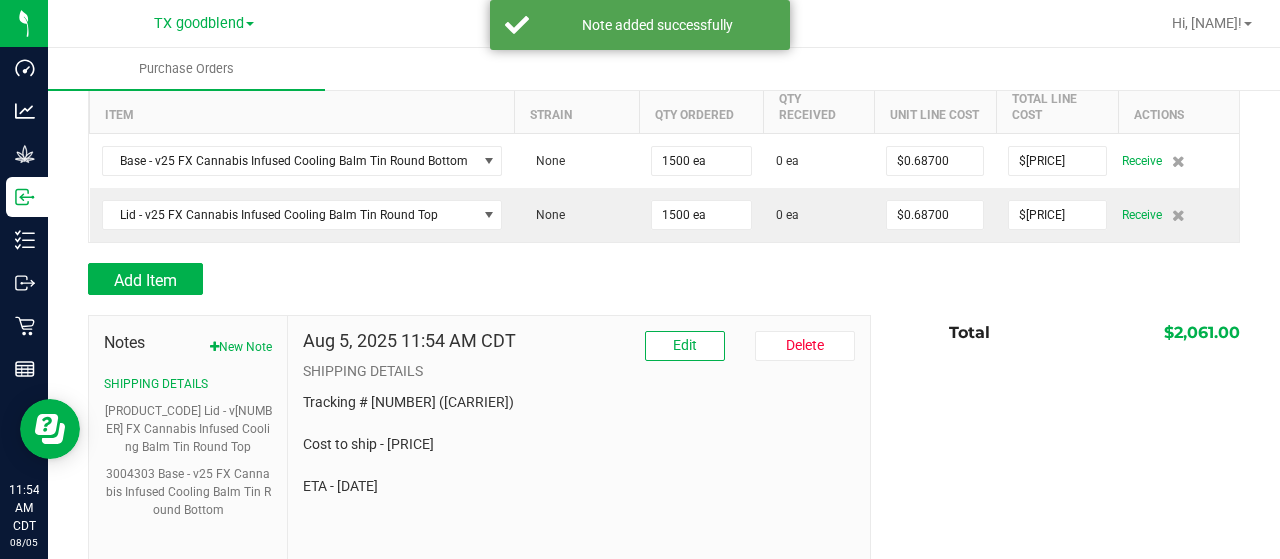 click on "Notes
New Note
SHIPPING DETAILS
3004304 Lid - v25 FX Cannabis Infused Cooling Balm Tin Round Top
3004303 Base - v25 FX Cannabis Infused Cooling Balm Tin Round Bottom
[DATE] [TIME] [TIMEZONE]
Edit
Delete
SHIPPING DETAILS
Tracking # [TRACKING_NUMBER] (FedEx Ground)
Cost to ship - $[PRICE]
ETA - [DATE_SHORT]
Total" at bounding box center [664, 450] 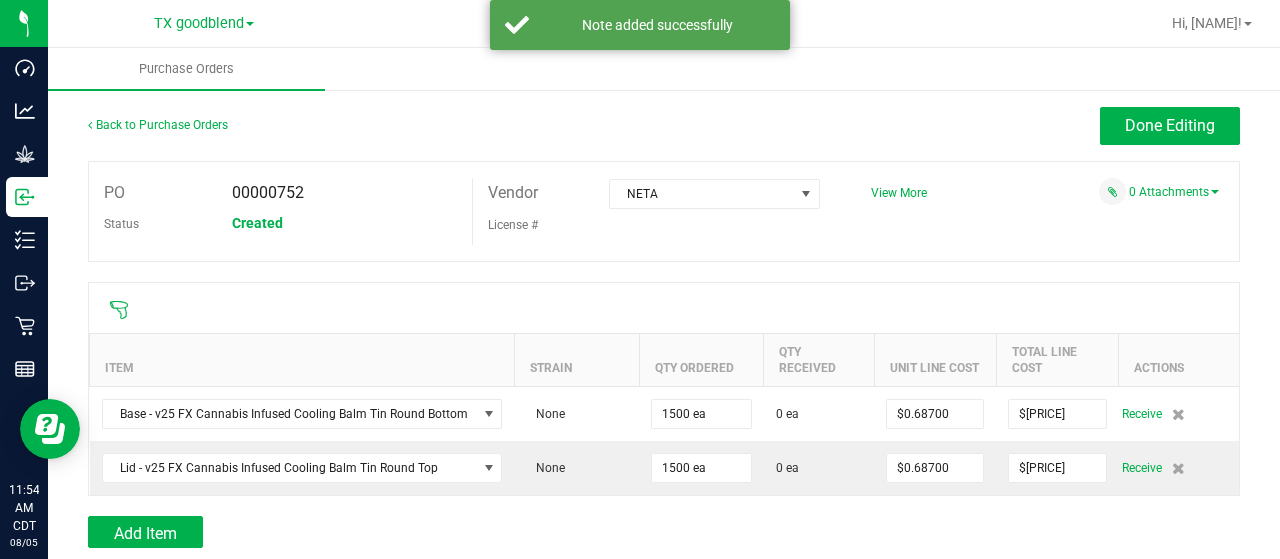scroll, scrollTop: 0, scrollLeft: 0, axis: both 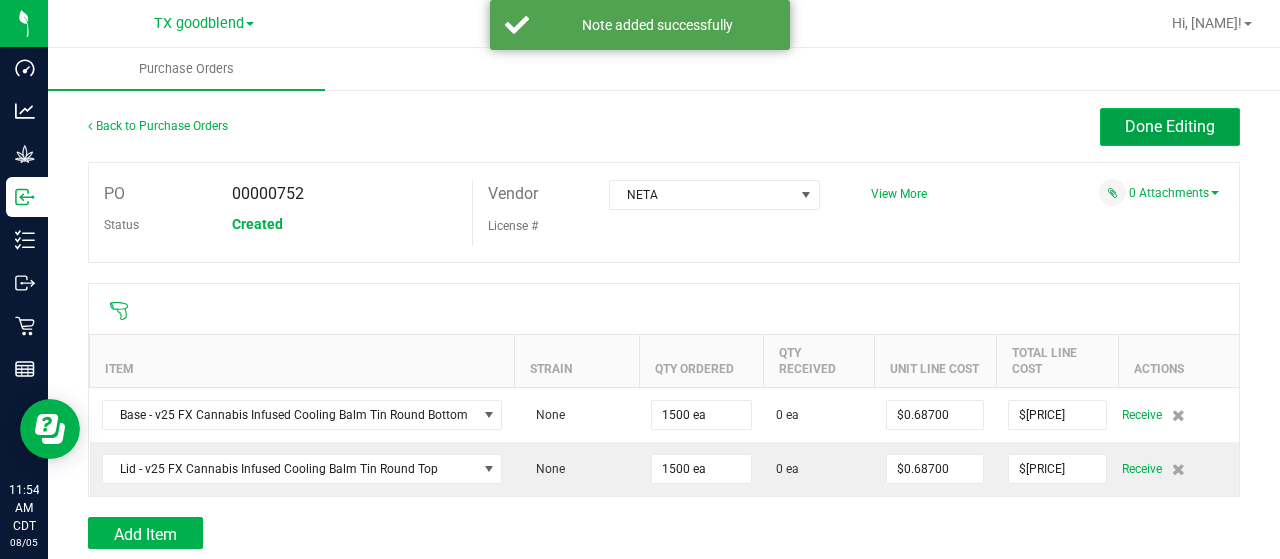 click on "Done Editing" at bounding box center (1170, 127) 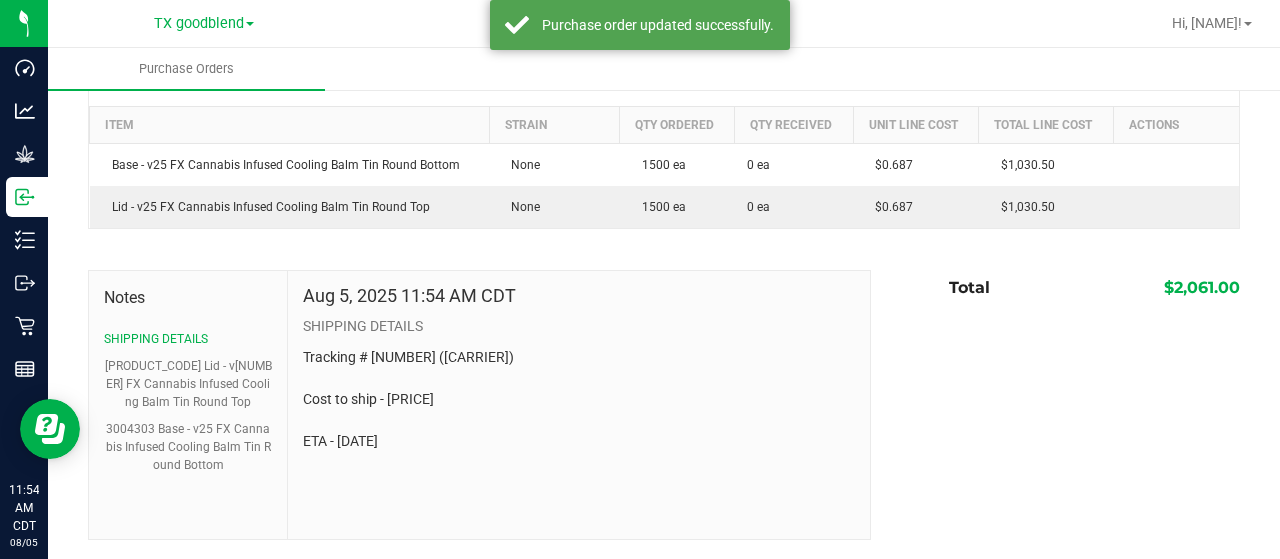scroll, scrollTop: 0, scrollLeft: 0, axis: both 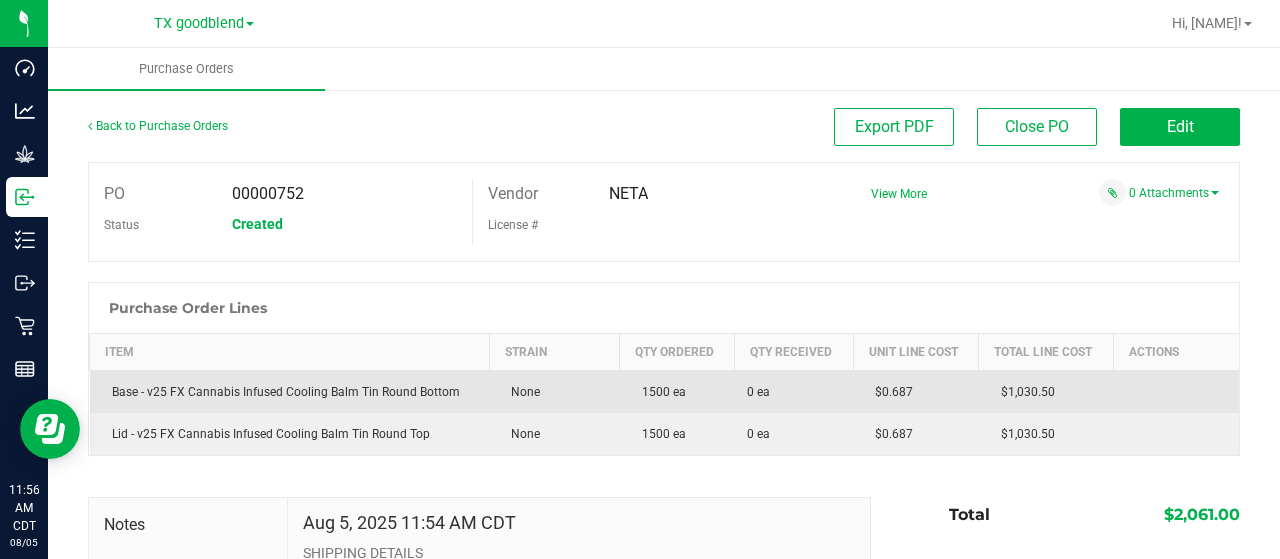 drag, startPoint x: 1052, startPoint y: 393, endPoint x: 976, endPoint y: 396, distance: 76.05919 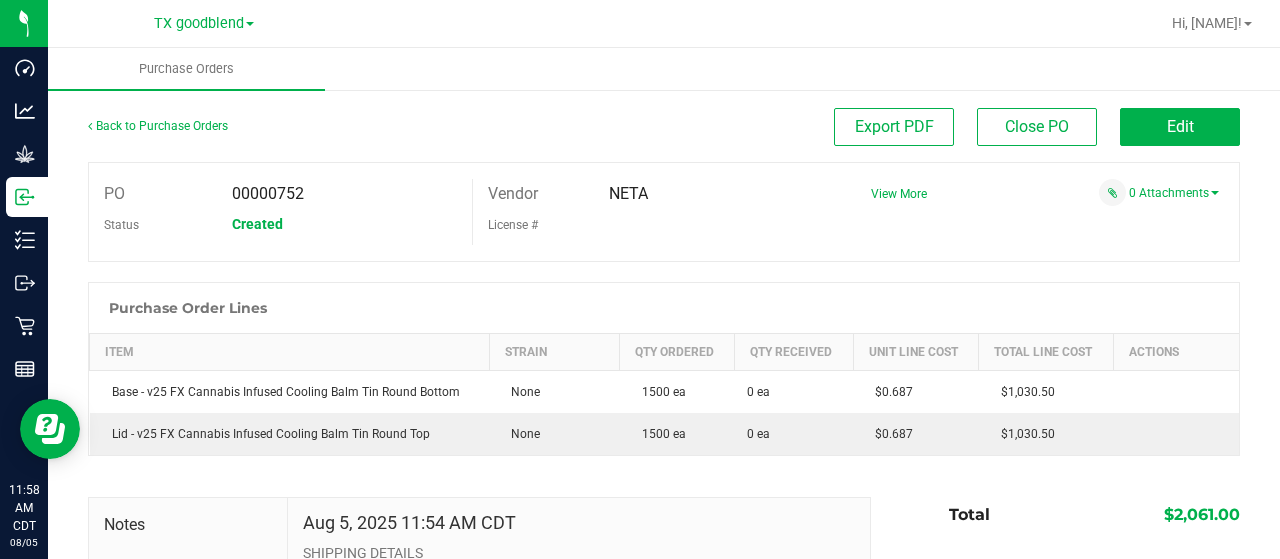 scroll, scrollTop: 120, scrollLeft: 0, axis: vertical 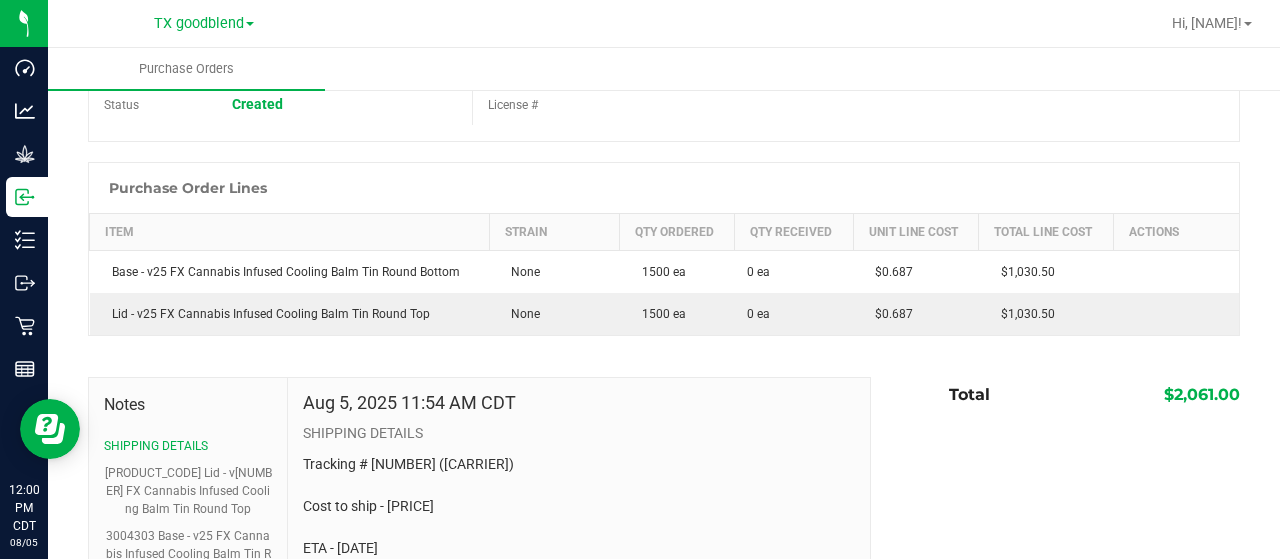 click on "Notes
SHIPPING DETAILS
3004304 Lid - v25 FX Cannabis Infused Cooling Balm Tin Round Top
3004303 Base - v25 FX Cannabis Infused Cooling Balm Tin Round Bottom
[DATE] [TIME] [TIMEZONE]
SHIPPING DETAILS
Tracking # [NUMBER] (FedEx Ground)
Cost to ship - $[PRICE]
ETA - [DATE]
Total
$[PRICE]" at bounding box center (664, 512) 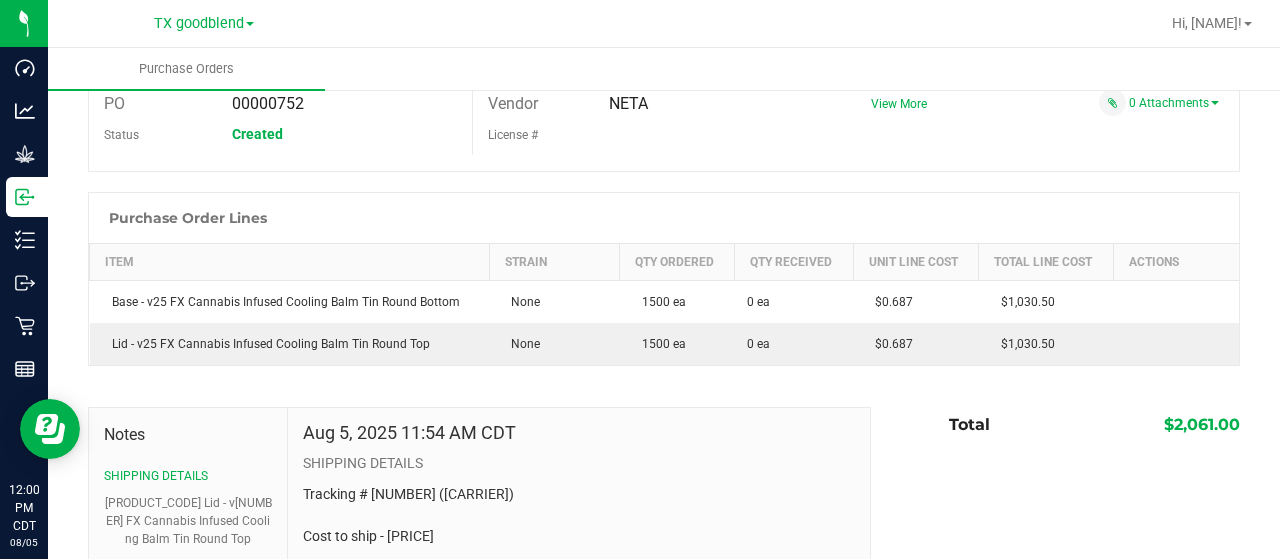 scroll, scrollTop: 0, scrollLeft: 0, axis: both 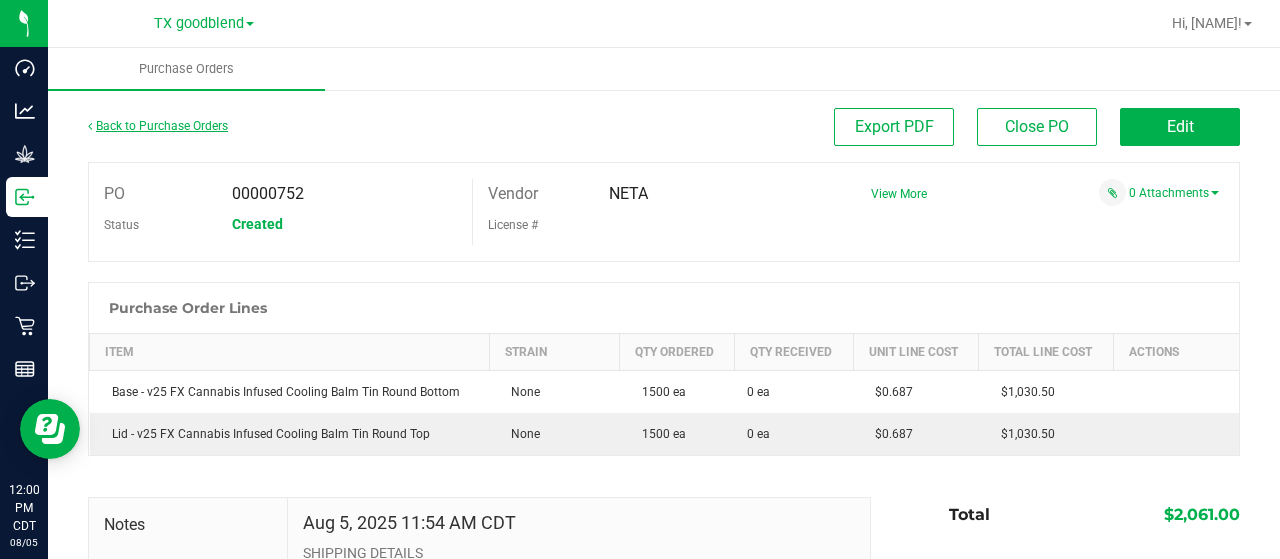 click on "Back to Purchase Orders" at bounding box center (158, 126) 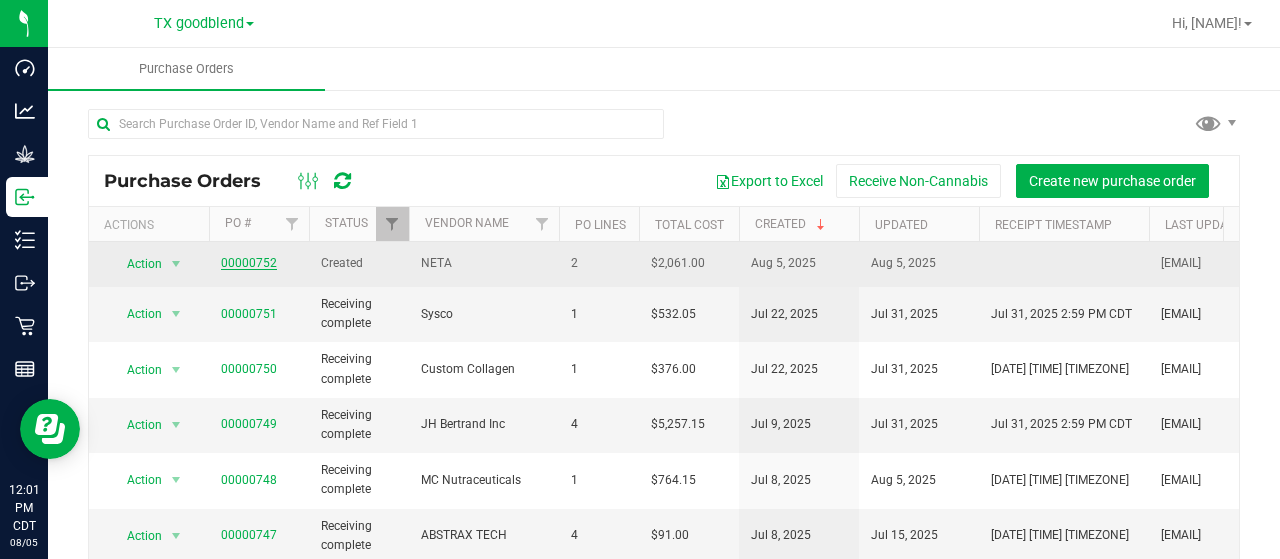 click on "00000752" at bounding box center (249, 263) 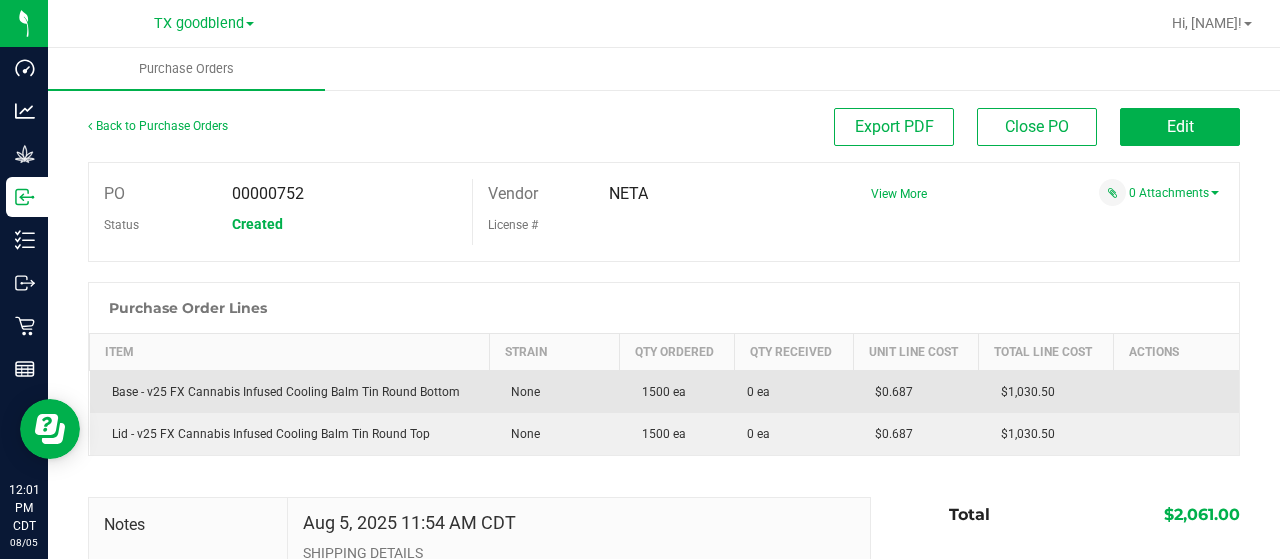 click on "$1,030.50" at bounding box center (1023, 392) 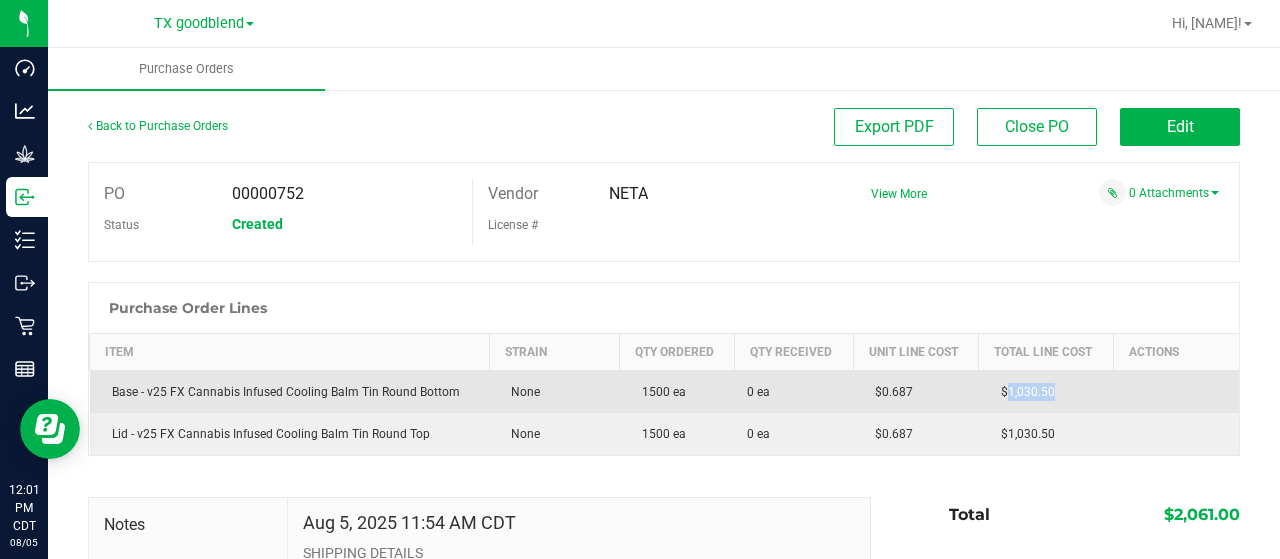click on "$1,030.50" at bounding box center [1023, 392] 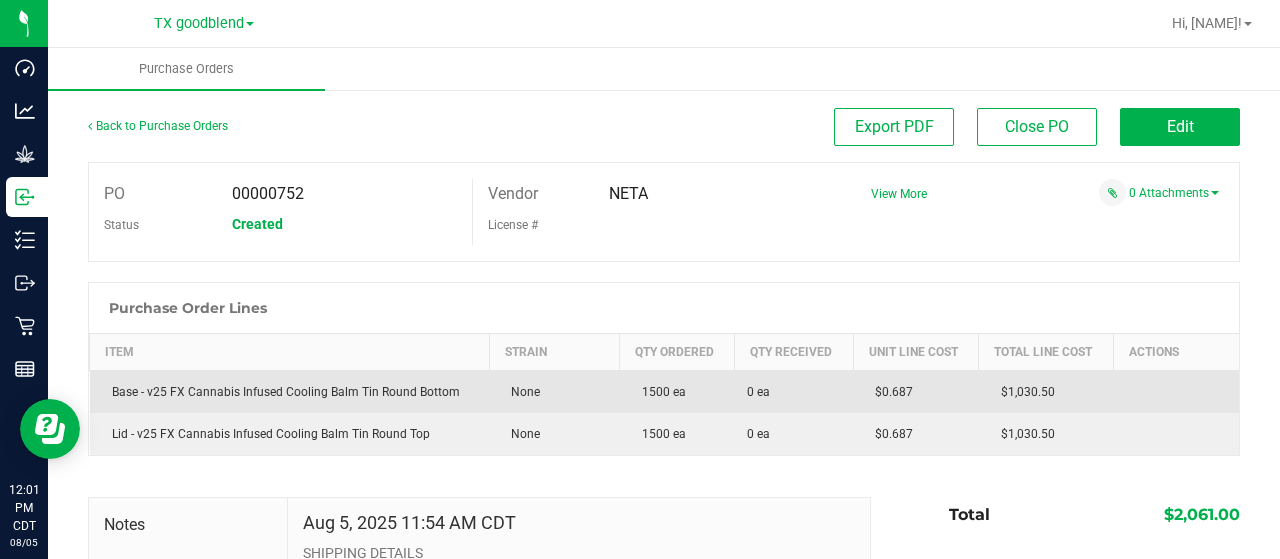 drag, startPoint x: 993, startPoint y: 391, endPoint x: 1066, endPoint y: 387, distance: 73.109505 